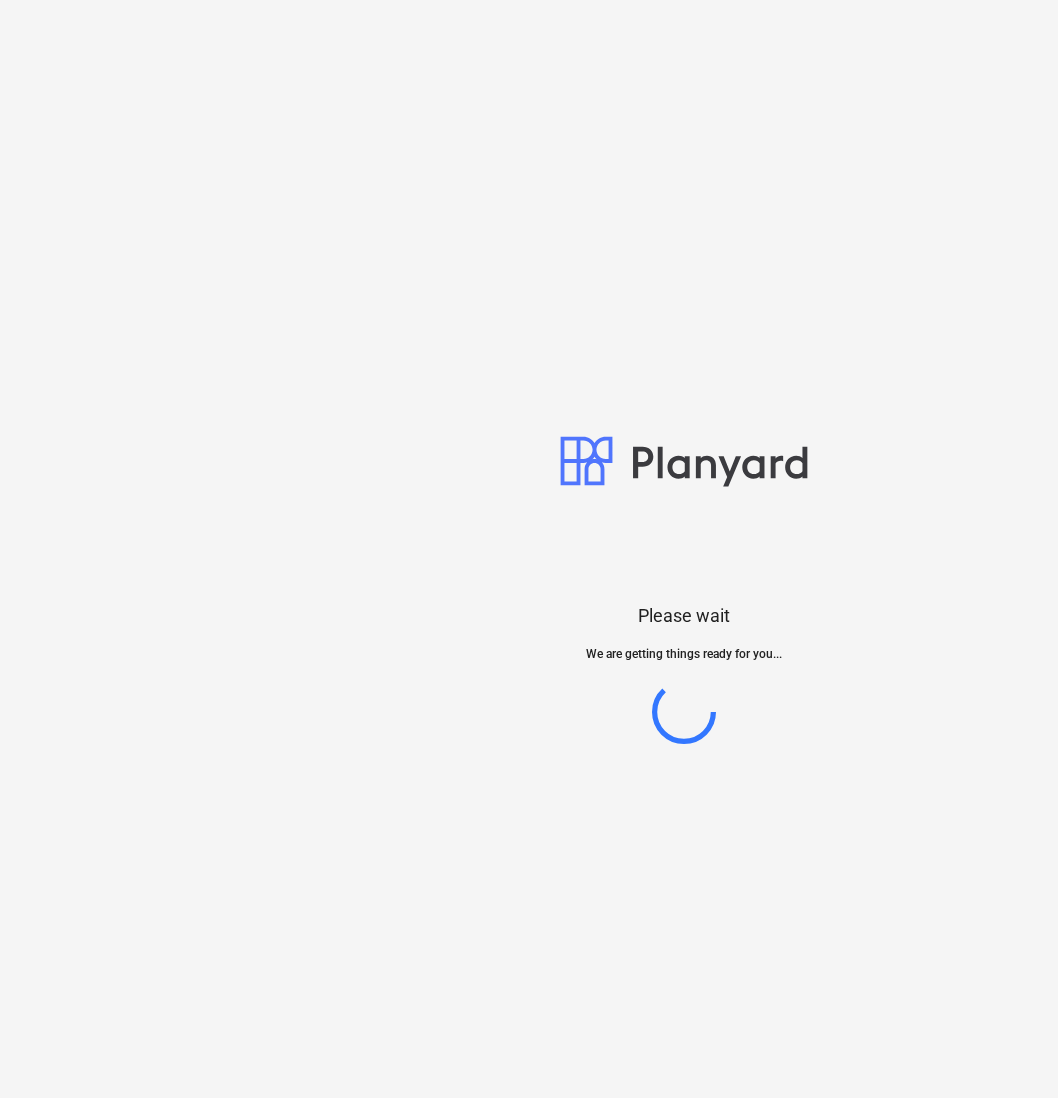 scroll, scrollTop: 0, scrollLeft: 0, axis: both 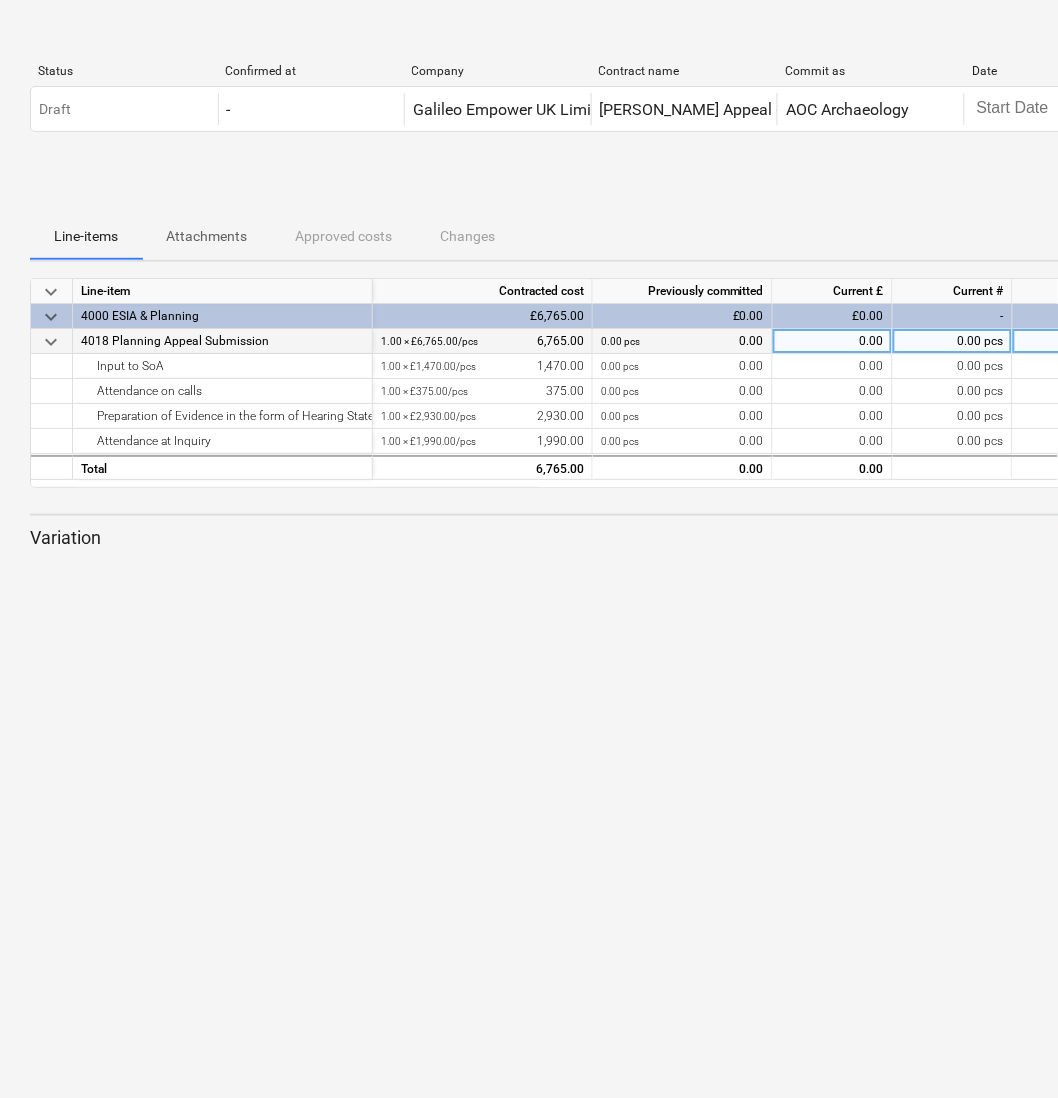 click on "4018 Planning Appeal Submission" at bounding box center [222, 341] 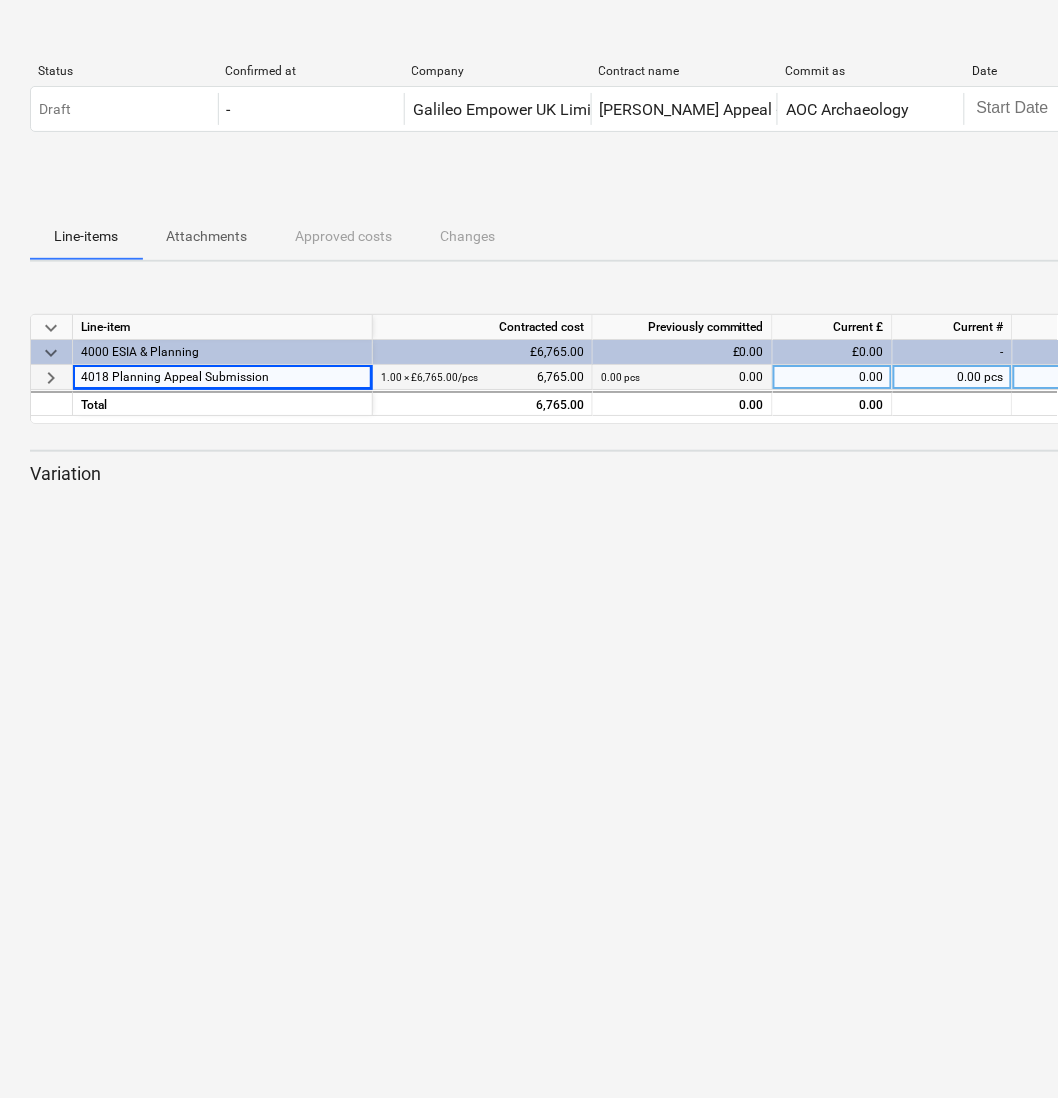 click on "keyboard_arrow_right" at bounding box center [51, 378] 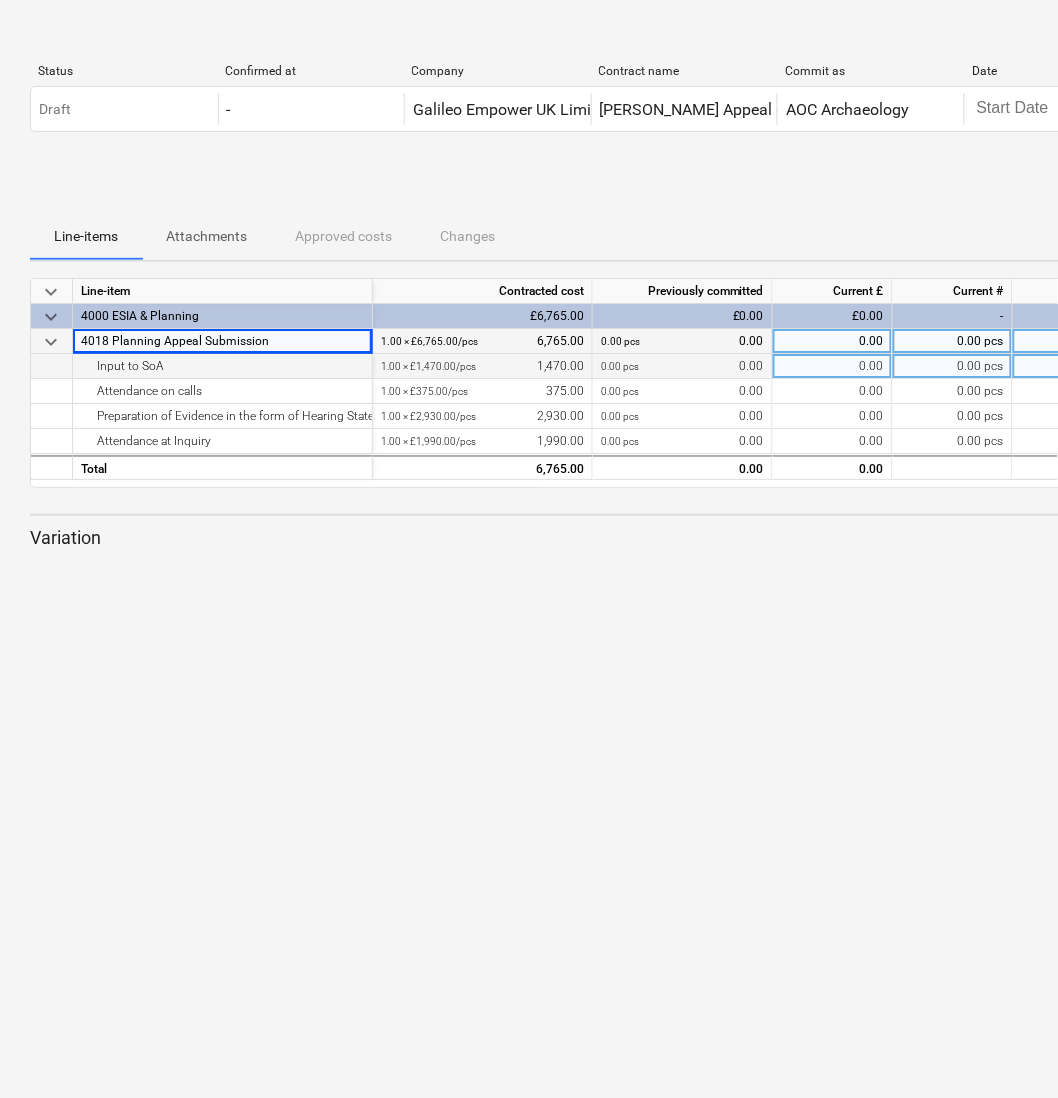 click on "0.00%" at bounding box center [1073, 366] 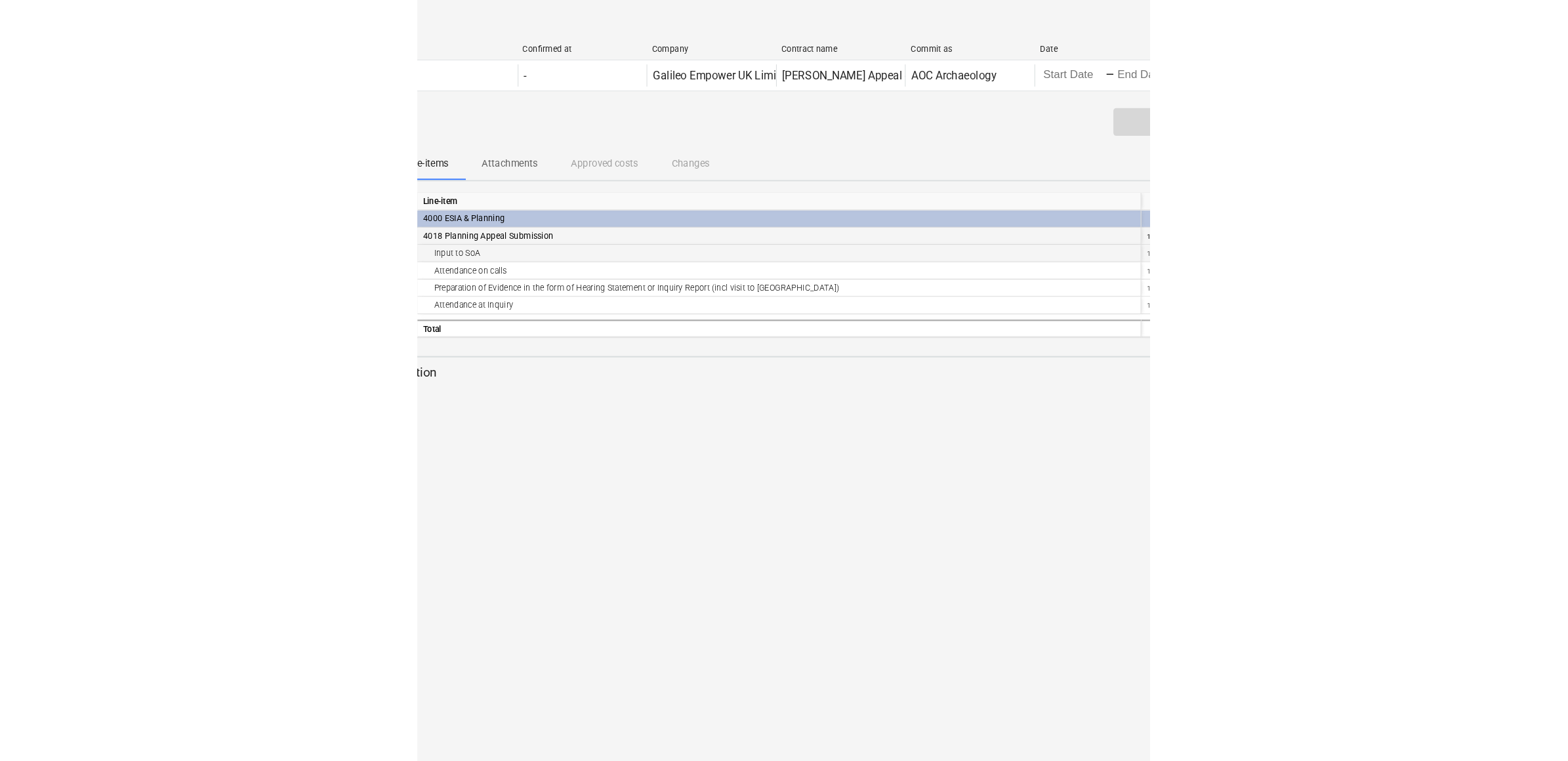 scroll, scrollTop: 0, scrollLeft: 0, axis: both 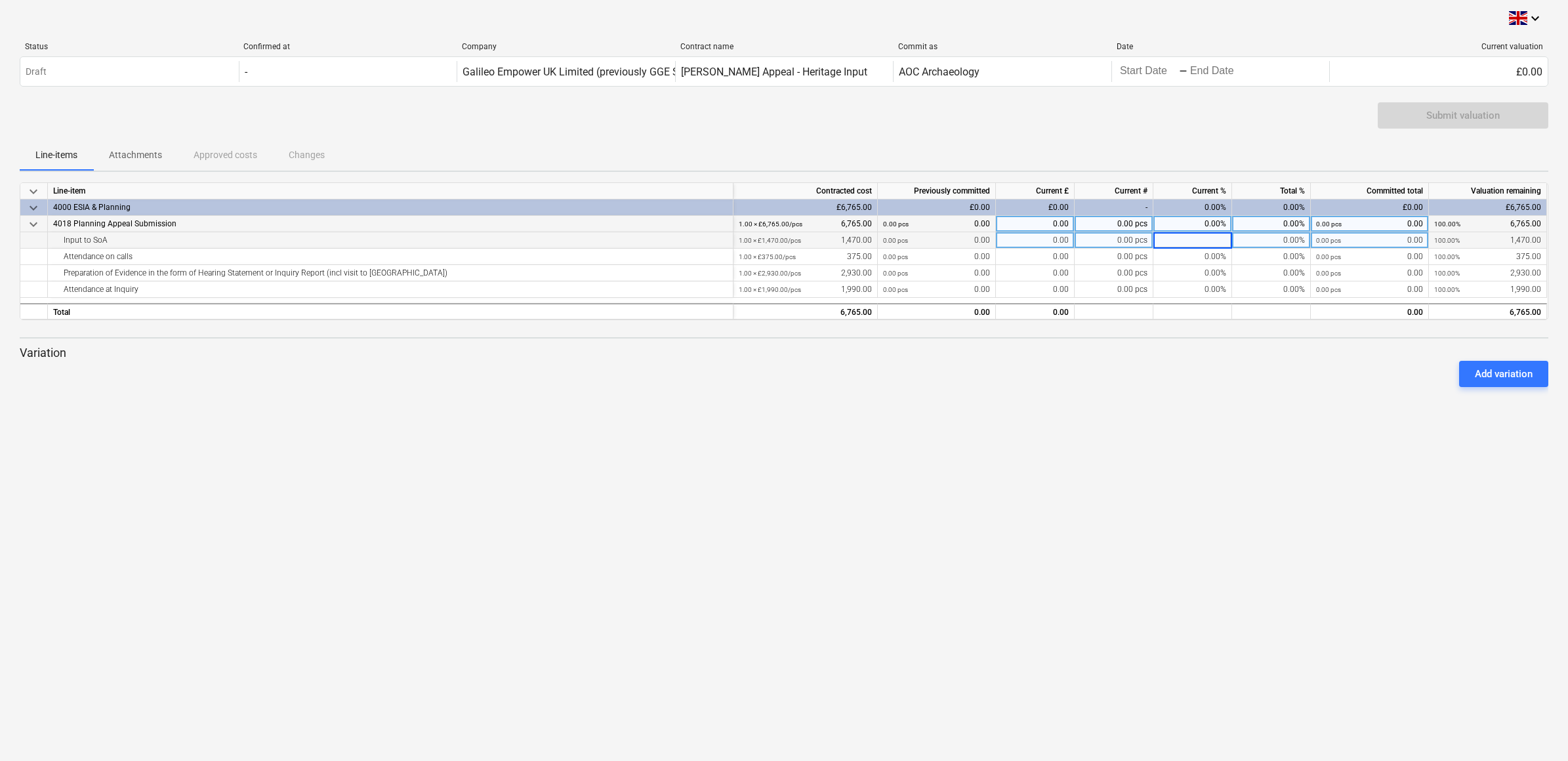 click on "0.00   pcs 0.00" at bounding box center [1369, 240] 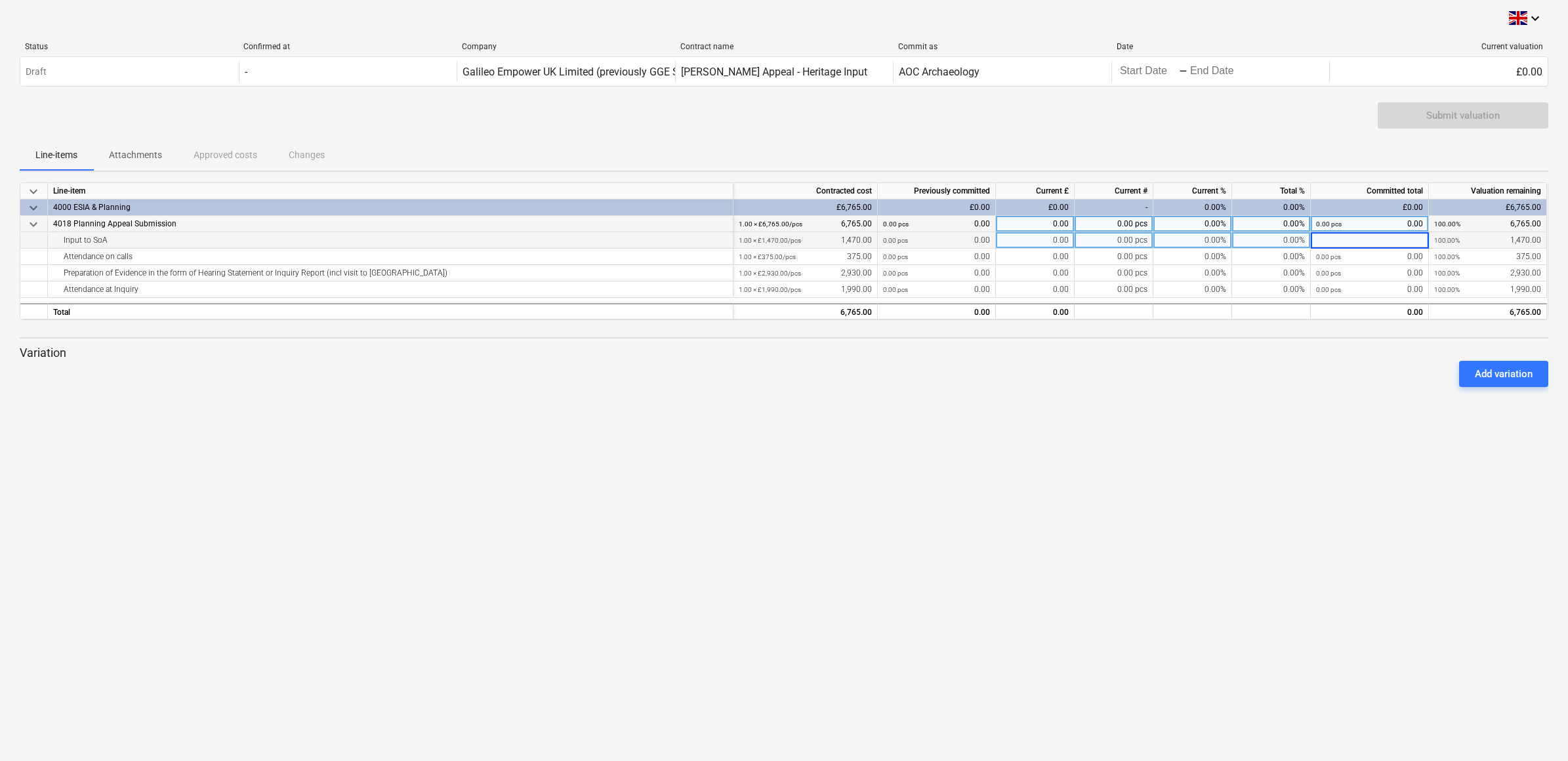type on "1" 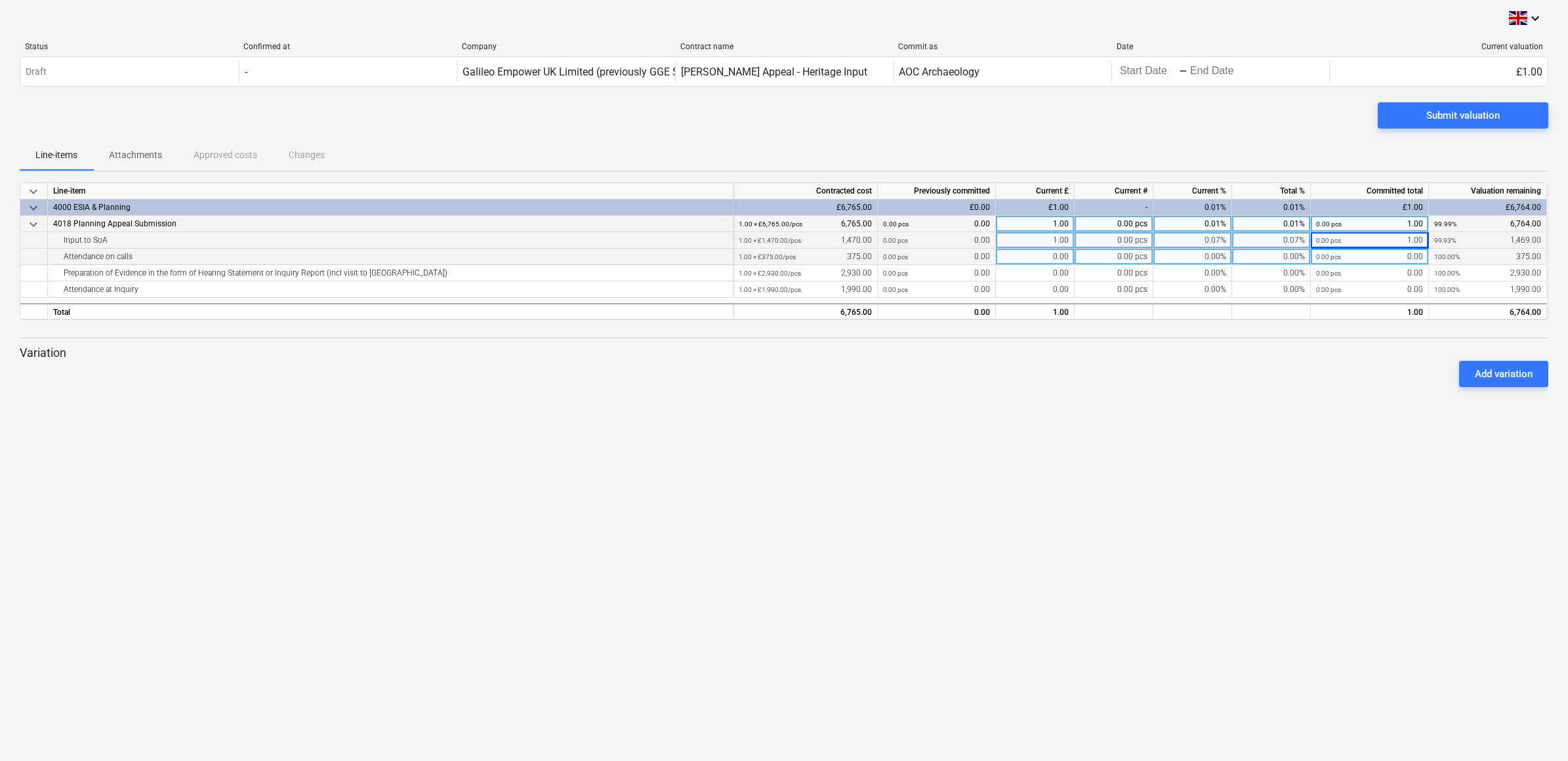 click on "0.00   pcs 0.00" at bounding box center [1369, 257] 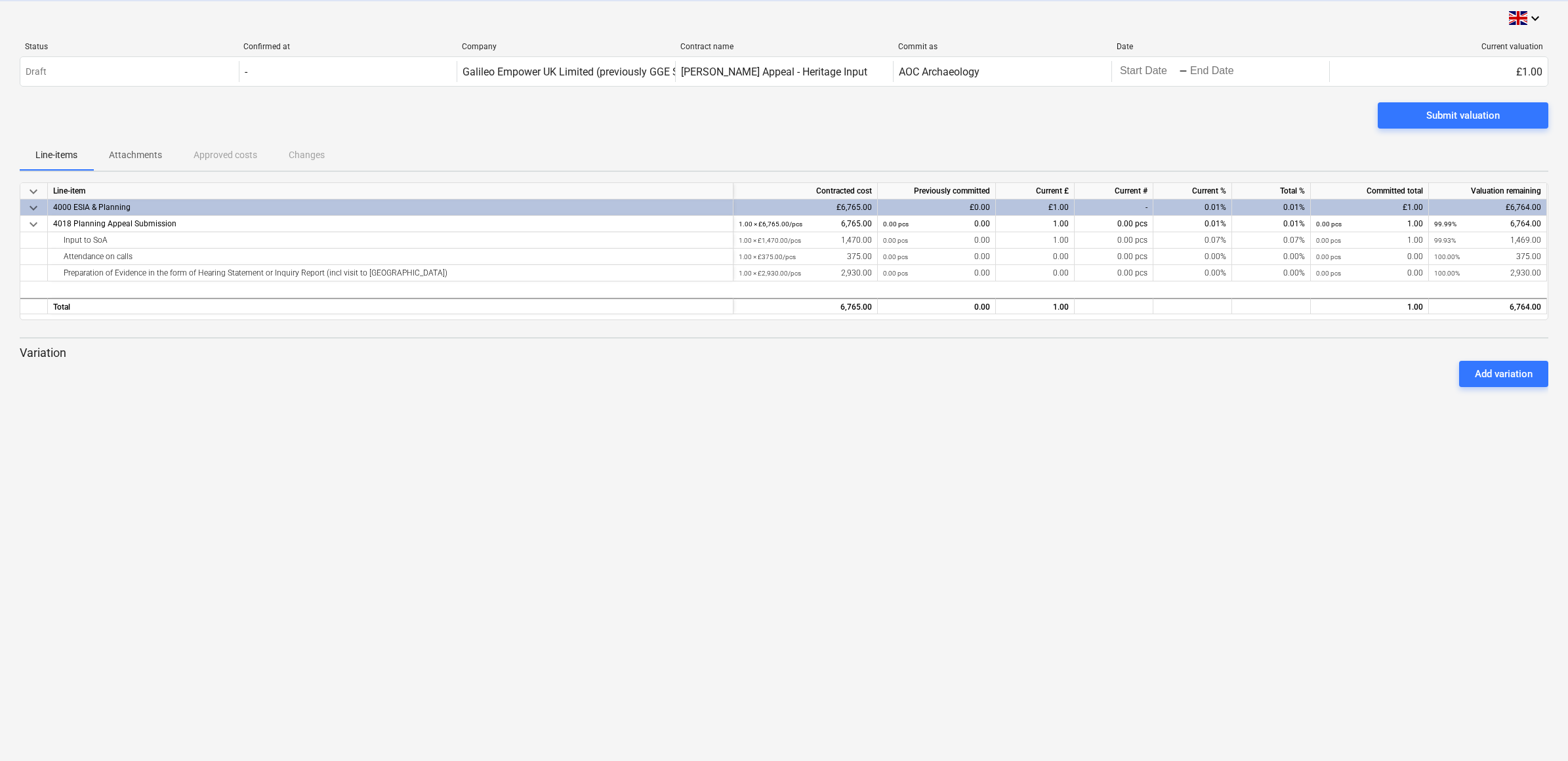 scroll, scrollTop: 0, scrollLeft: 0, axis: both 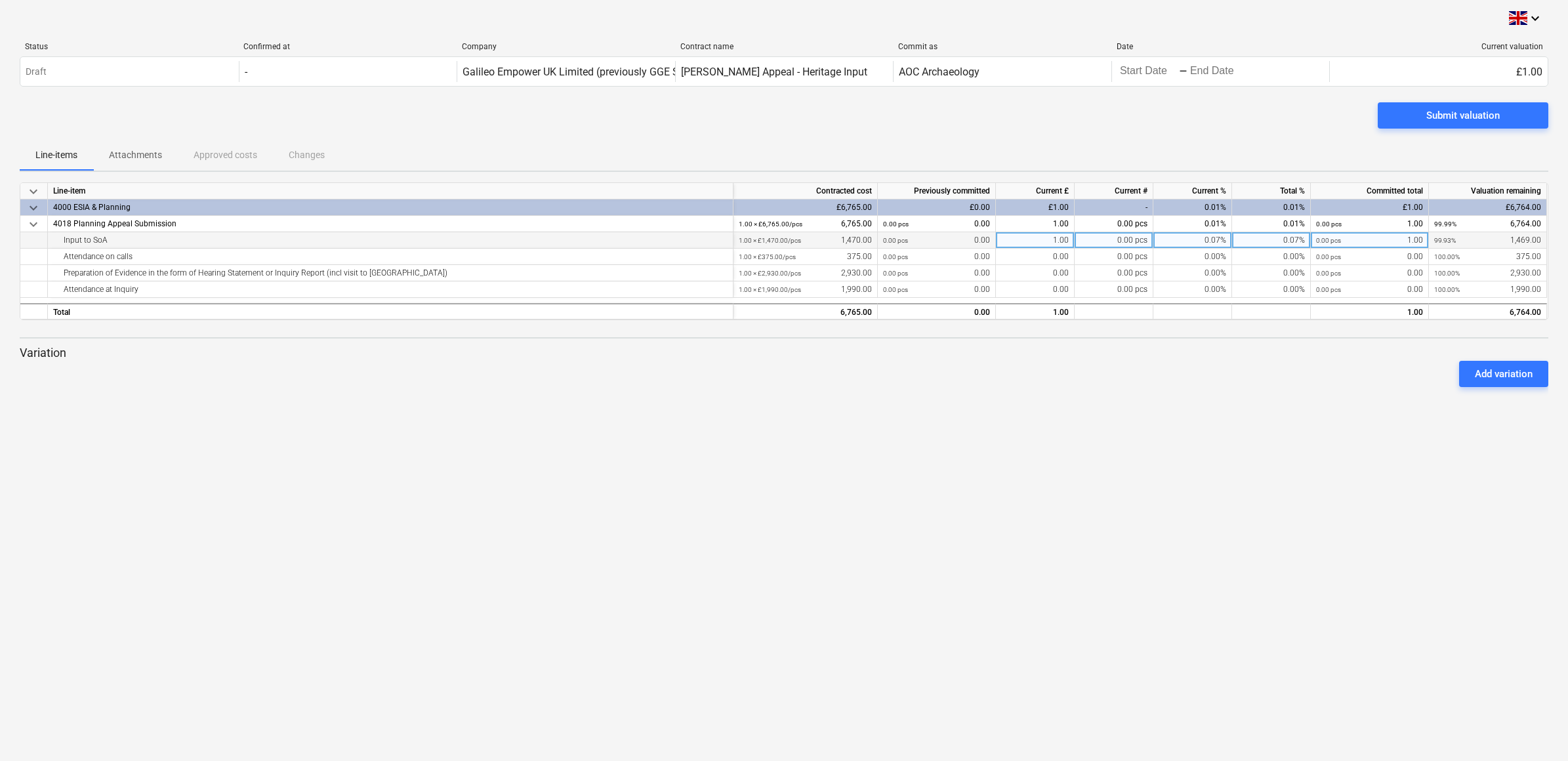 click on "0.00   pcs" at bounding box center (1329, 240) 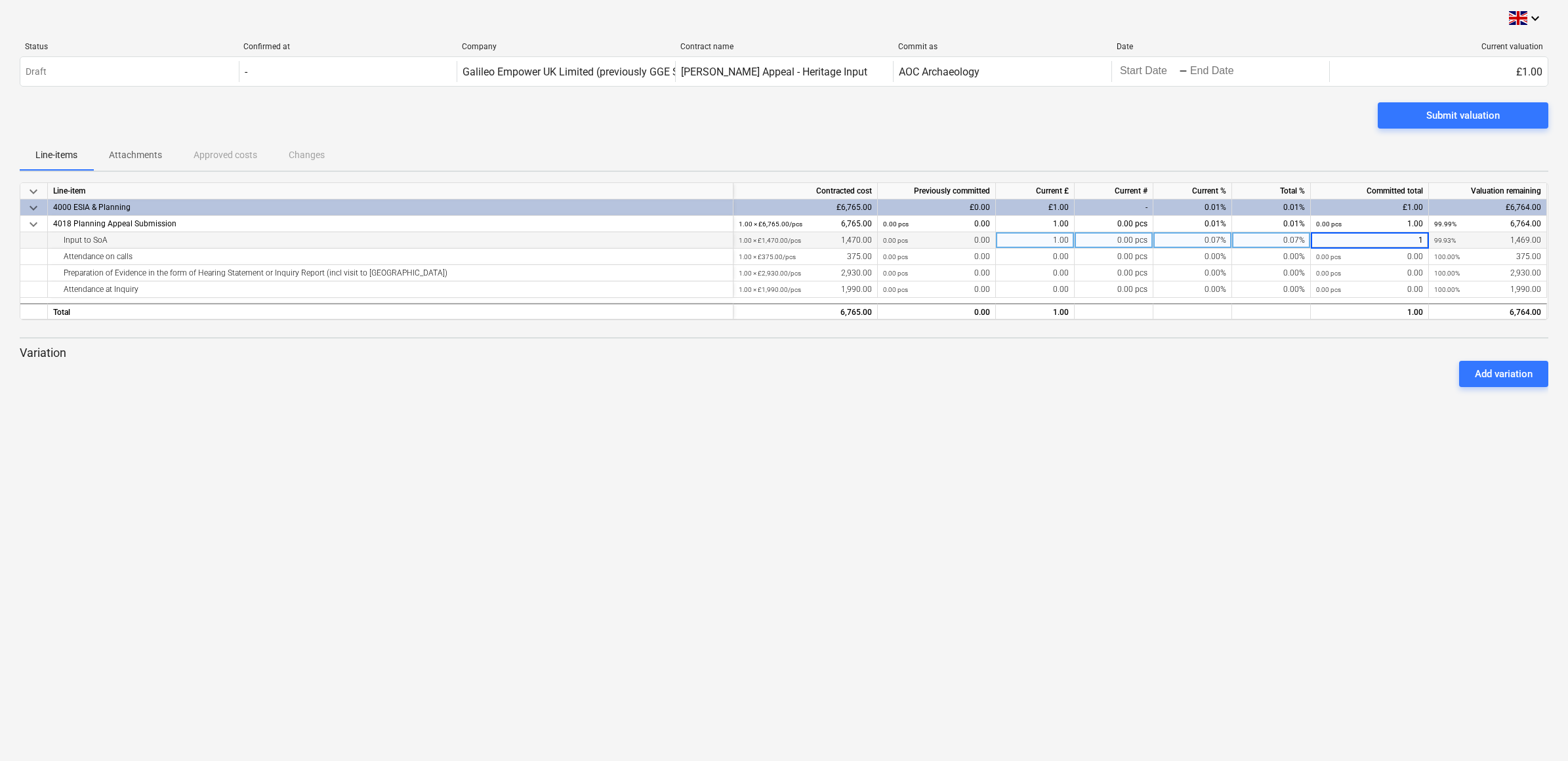 type on "0" 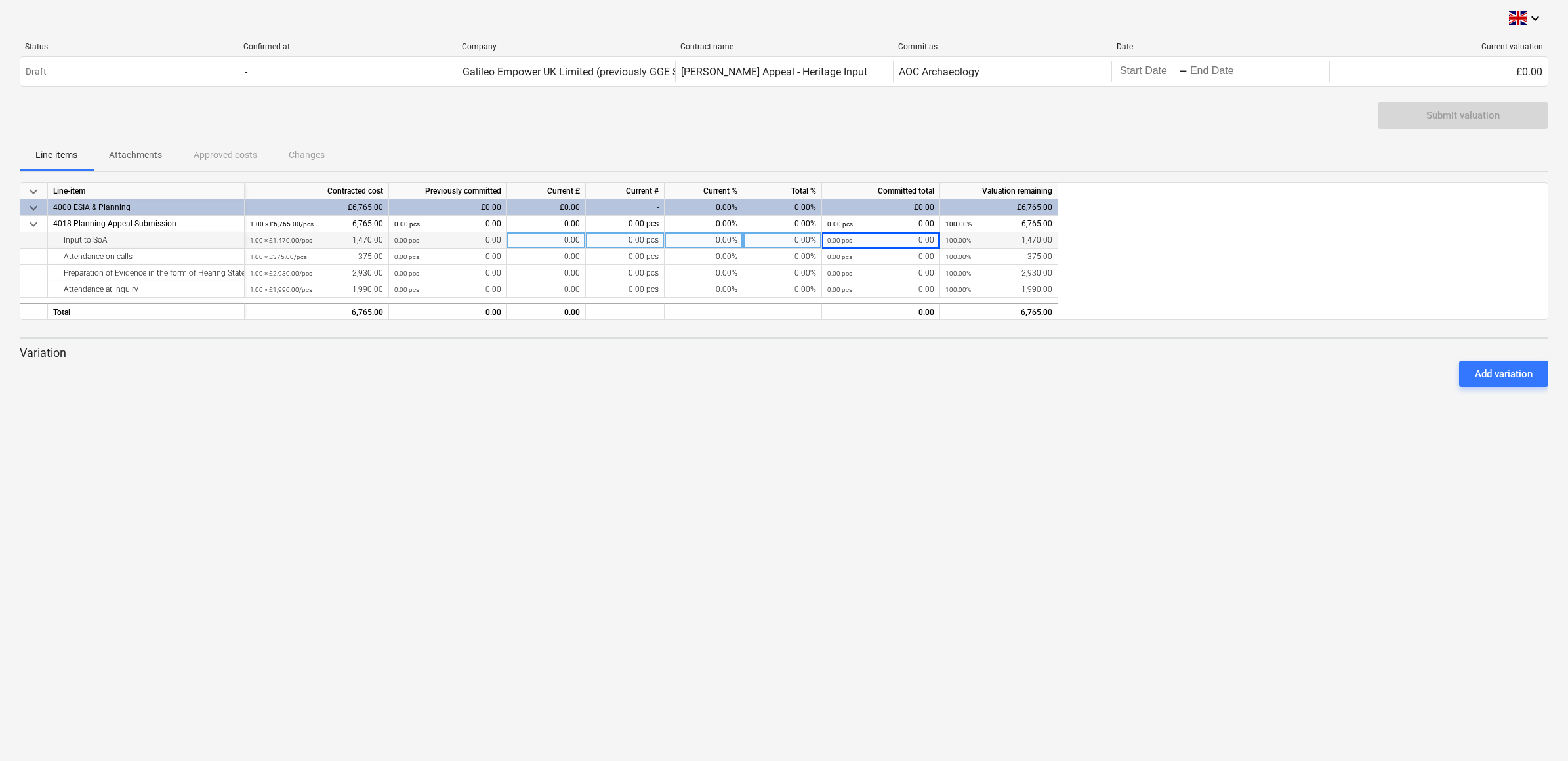 click on "keyboard_arrow_down Status Confirmed at Company Contract name Commit as Date Current valuation Draft - Galileo Empower UK Limited (previously GGE Scotland Limited) Craighead Appeal - Heritage Input AOC Archaeology Press the down arrow key to interact with the calendar and
select a date. Press the question mark key to get the keyboard shortcuts for changing dates. - Press the down arrow key to interact with the calendar and
select a date. Press the question mark key to get the keyboard shortcuts for changing dates. £0.00 Please wait Submit valuation Line-items Attachments Approved costs Changes keyboard_arrow_down Line-item Contracted cost Previously committed Current £ Current # Current % Total % Committed total Valuation remaining keyboard_arrow_down 4000 ESIA & Planning  £6,765.00 £0.00 £0.00 - 0.00% 0.00% £0.00 £6,765.00 keyboard_arrow_down 4018 Planning Appeal Submission  1.00   ×   £6,765.00 / pcs 6,765.00 0.00   pcs 0.00 0.00 0.00   pcs 0.00% 0.00% 0.00   pcs 0.00 100.00% 6,765.00 1.00" at bounding box center [784, 380] 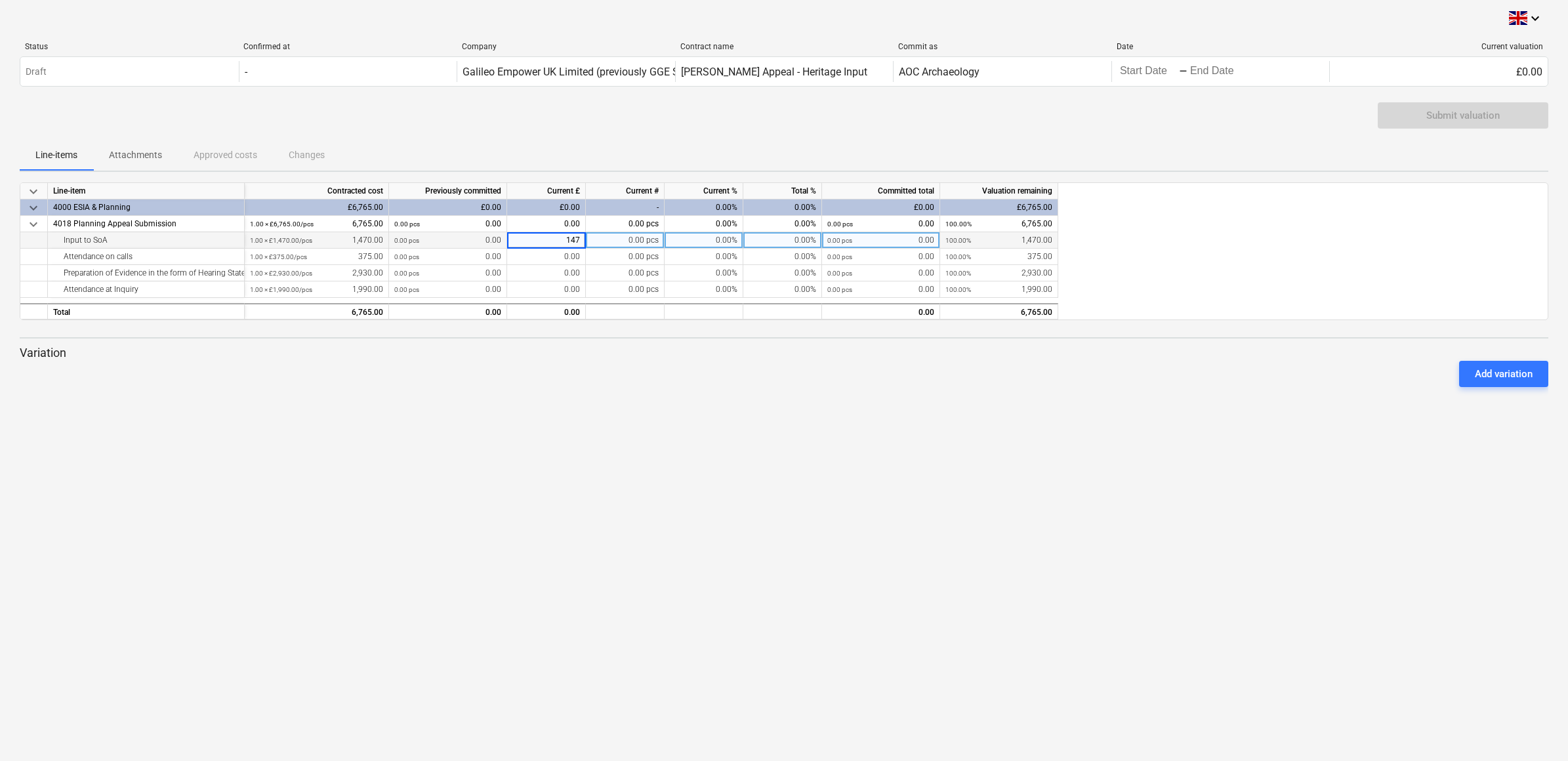 type on "1470" 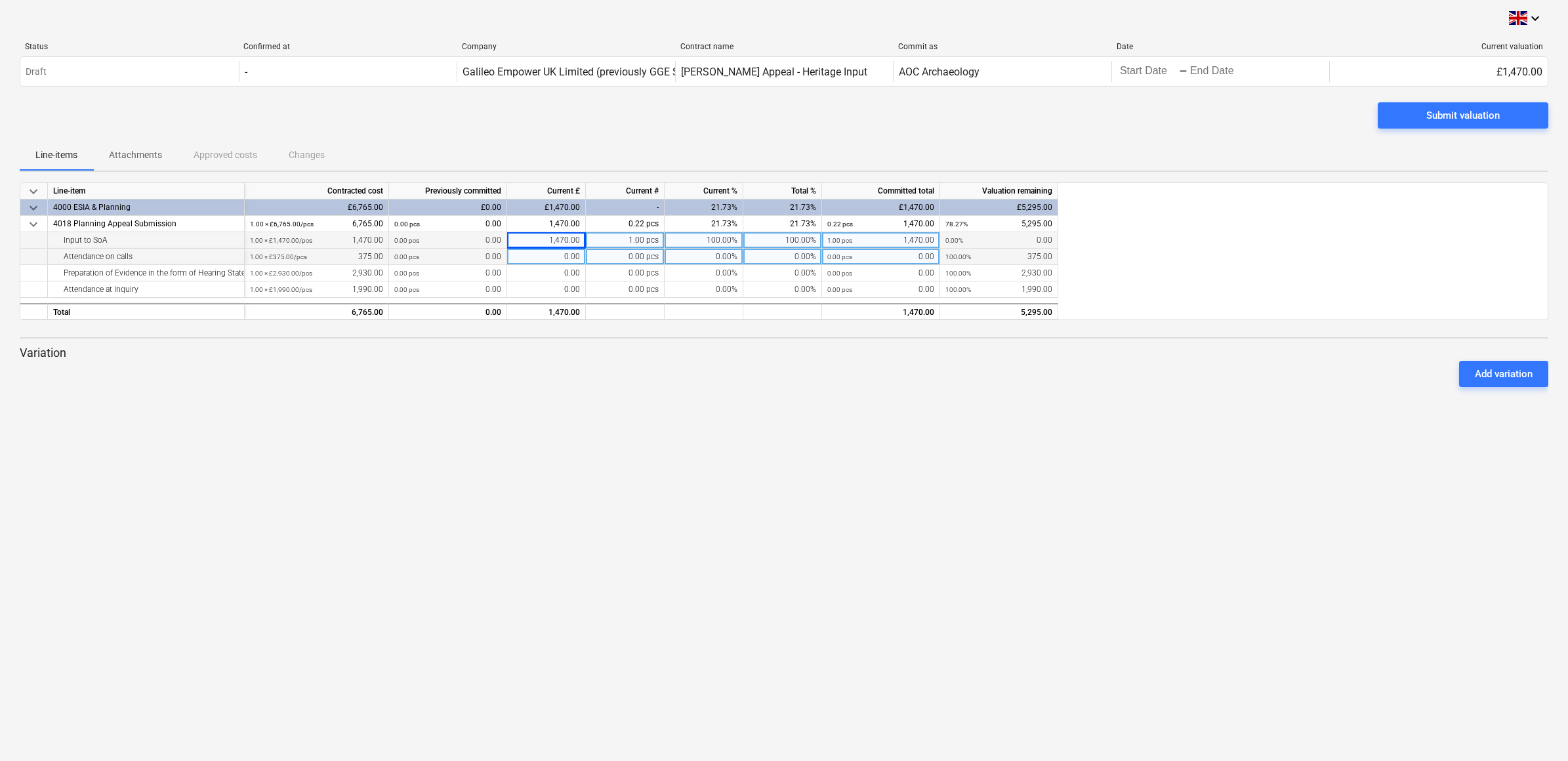click on "0.00" at bounding box center [547, 257] 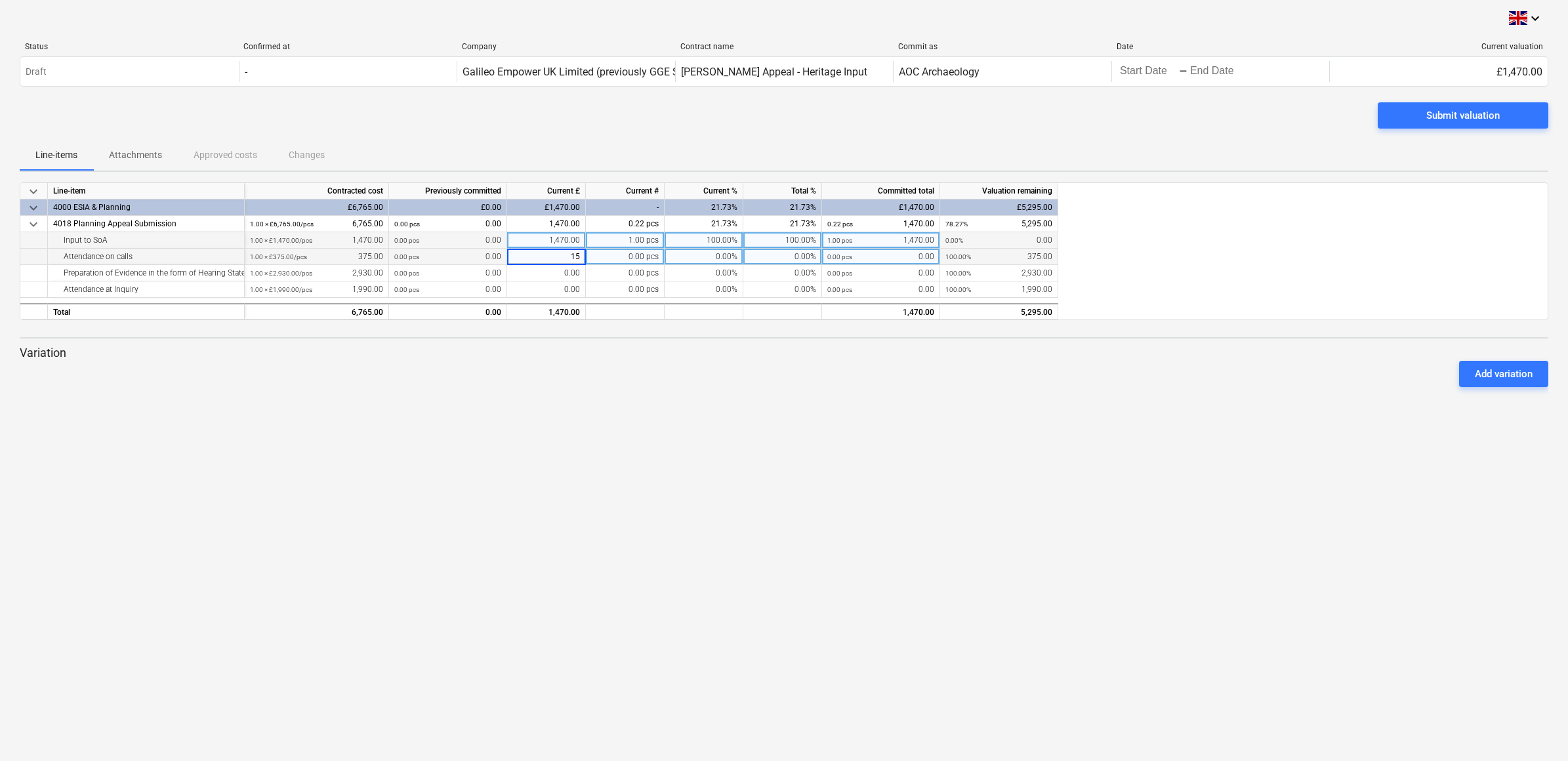 type on "150" 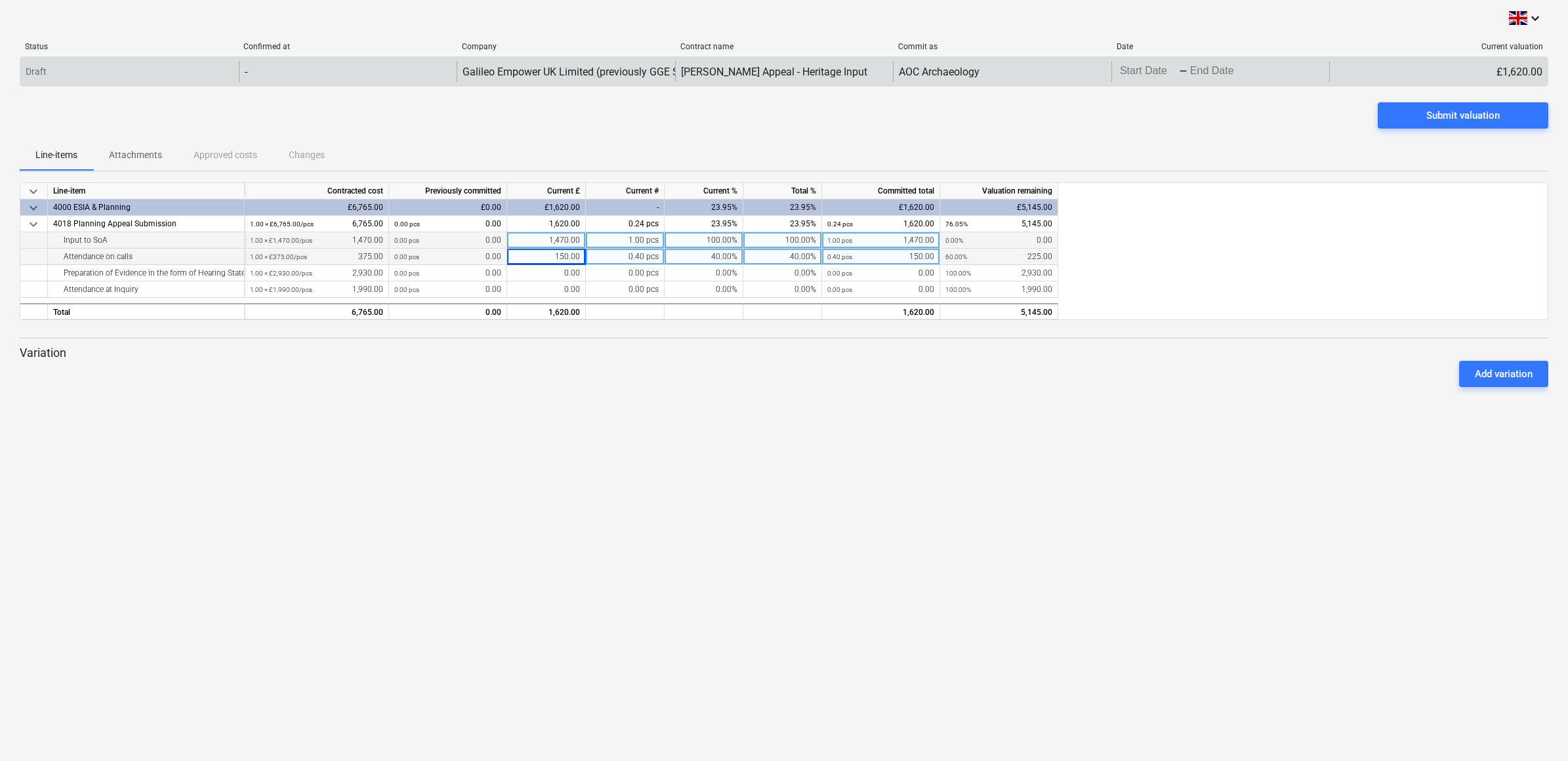 click on "keyboard_arrow_down Status Confirmed at Company Contract name Commit as Date Current valuation Draft - Galileo Empower UK Limited (previously GGE Scotland Limited) Craighead Appeal - Heritage Input AOC Archaeology Press the down arrow key to interact with the calendar and
select a date. Press the question mark key to get the keyboard shortcuts for changing dates. - Press the down arrow key to interact with the calendar and
select a date. Press the question mark key to get the keyboard shortcuts for changing dates. £1,620.00 Please wait Submit valuation Line-items Attachments Approved costs Changes keyboard_arrow_down Line-item Contracted cost Previously committed Current £ Current # Current % Total % Committed total Valuation remaining keyboard_arrow_down 4000 ESIA & Planning  £6,765.00 £0.00 £1,620.00 - 23.95% 23.95% £1,620.00 £5,145.00 keyboard_arrow_down 4018 Planning Appeal Submission  1.00   ×   £6,765.00 / pcs 6,765.00 0.00   pcs 0.00 1,620.00 0.24   pcs 23.95% 23.95% 0.24   pcs" at bounding box center [784, 380] 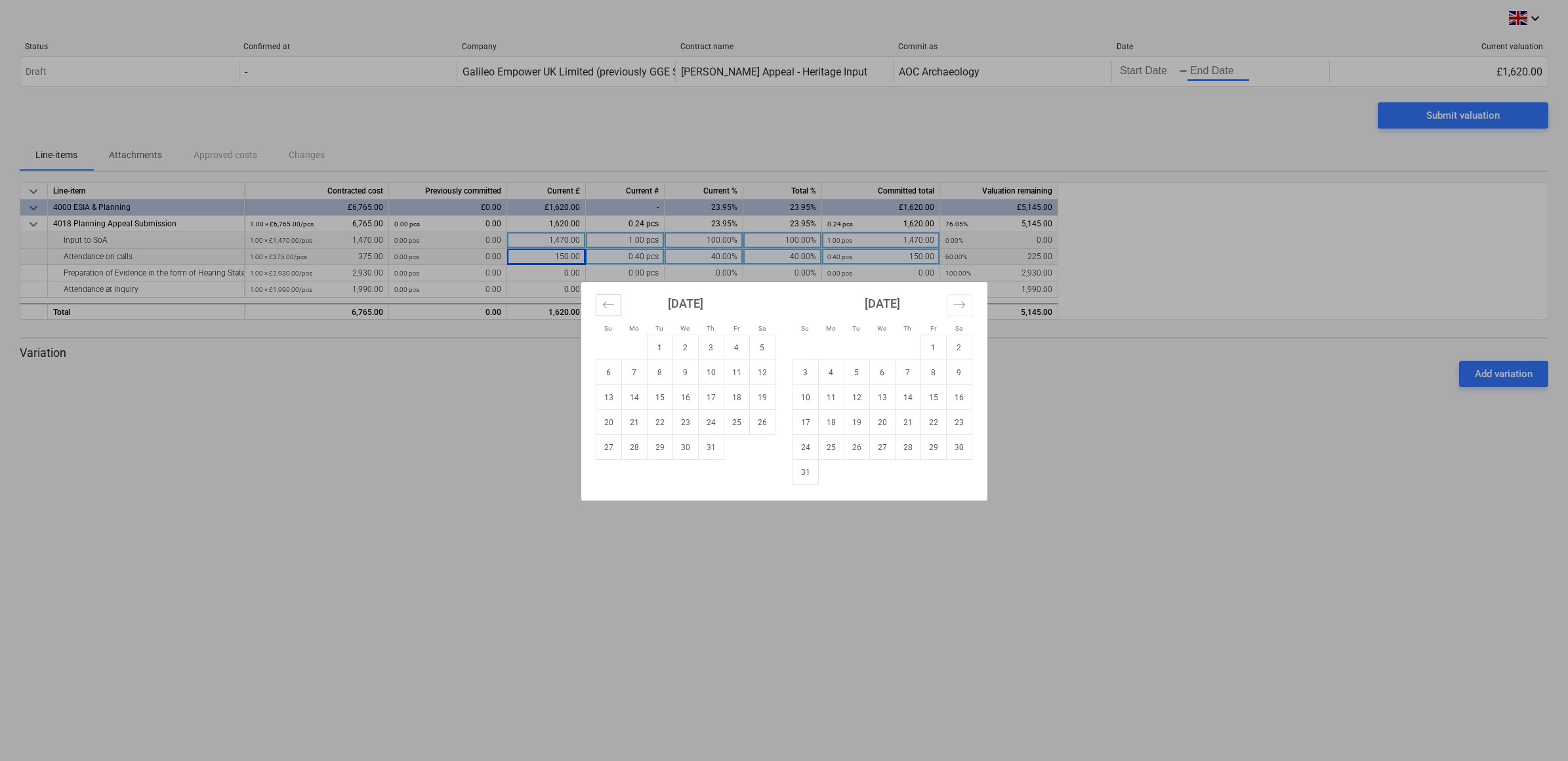 click 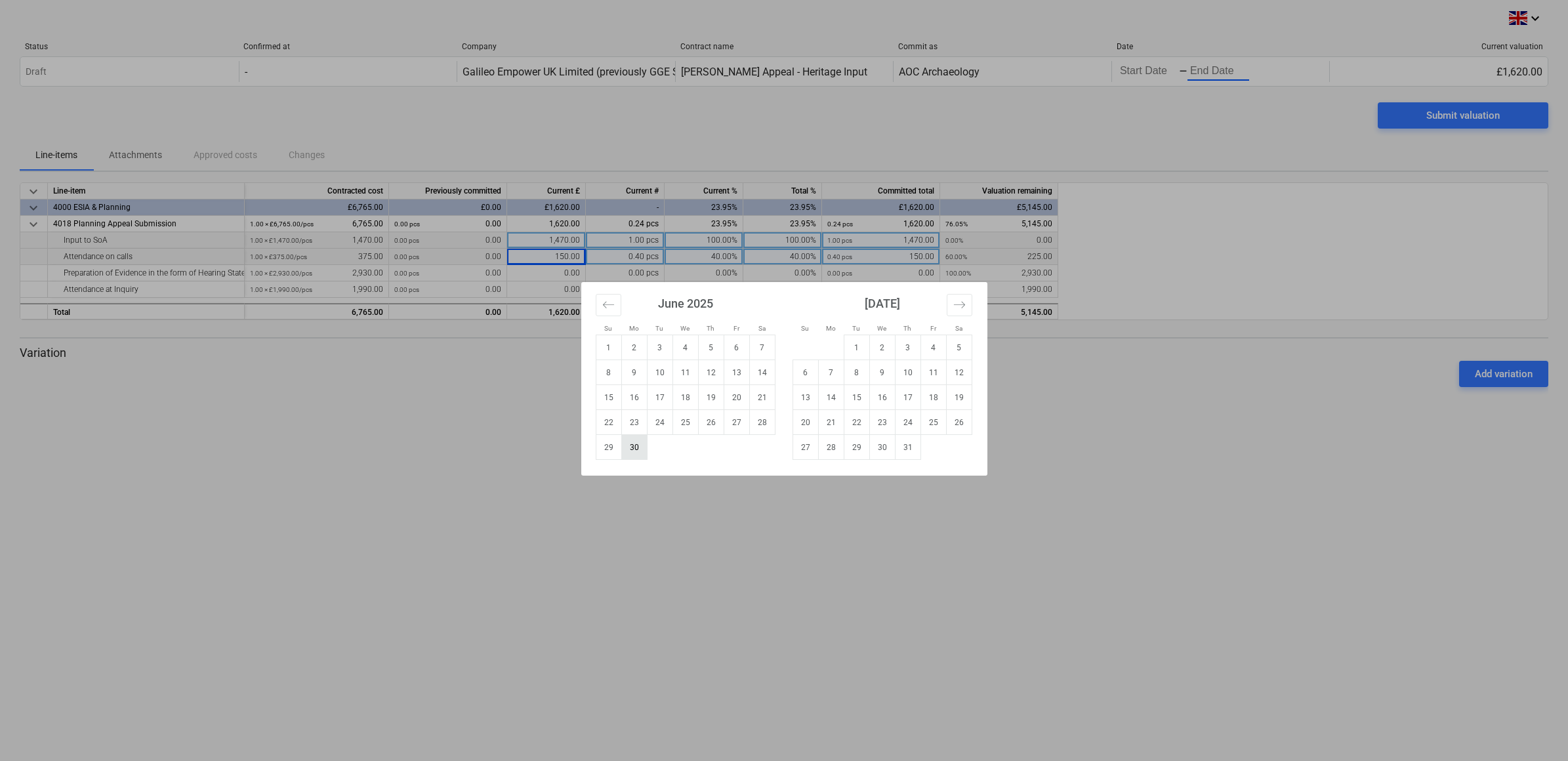 click on "30" at bounding box center (634, 447) 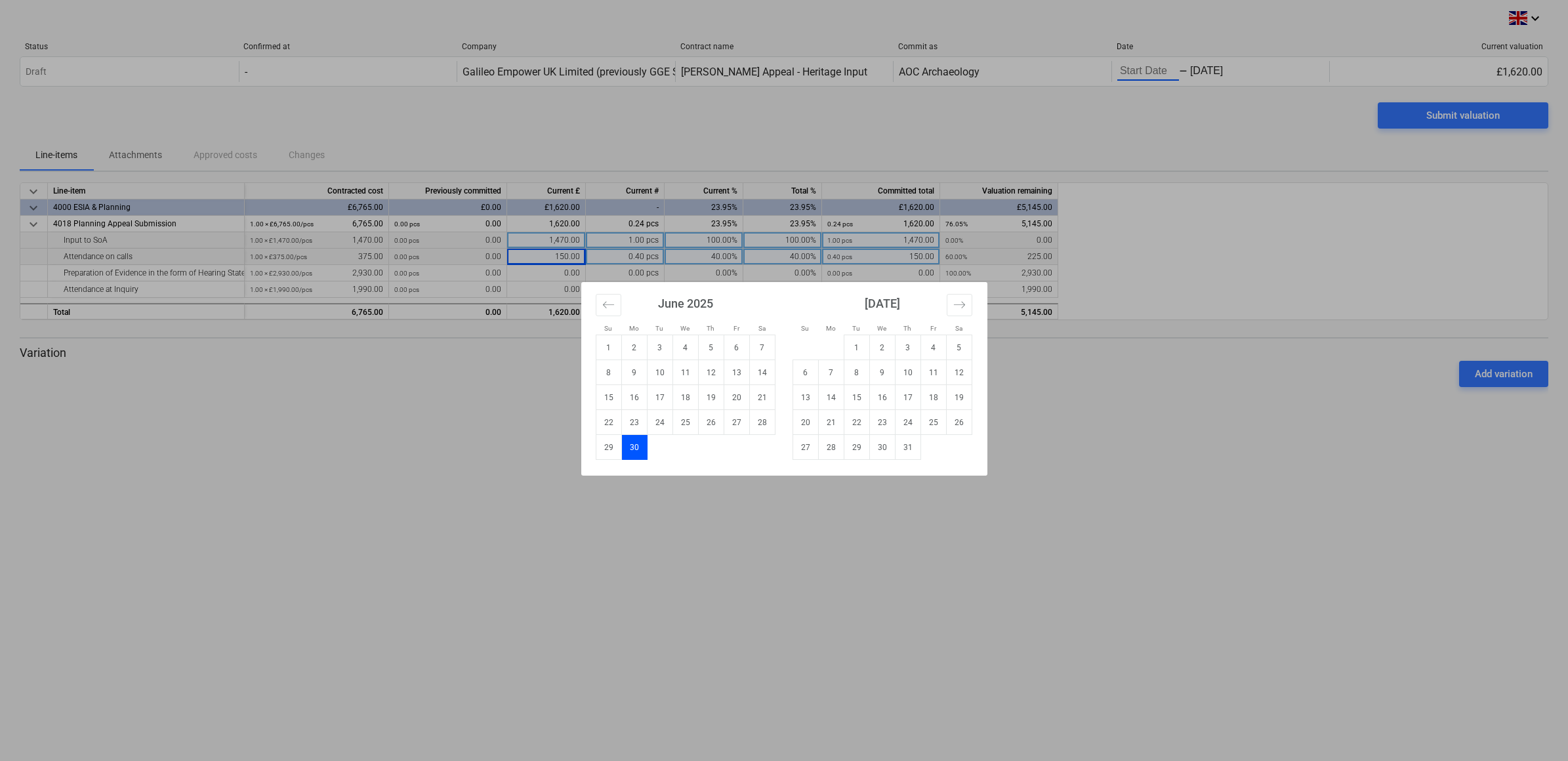 click on "Su Mo Tu We Th Fr Sa Su Mo Tu We Th Fr Sa May 2025 1 2 3 4 5 6 7 8 9 10 11 12 13 14 15 16 17 18 19 20 21 22 23 24 25 26 27 28 29 30 31 June 2025 1 2 3 4 5 6 7 8 9 10 11 12 13 14 15 16 17 18 19 20 21 22 23 24 25 26 27 28 29 30 July 2025 1 2 3 4 5 6 7 8 9 10 11 12 13 14 15 16 17 18 19 20 21 22 23 24 25 26 27 28 29 30 31 August 2025 1 2 3 4 5 6 7 8 9 10 11 12 13 14 15 16 17 18 19 20 21 22 23 24 25 26 27 28 29 30 31" at bounding box center [784, 380] 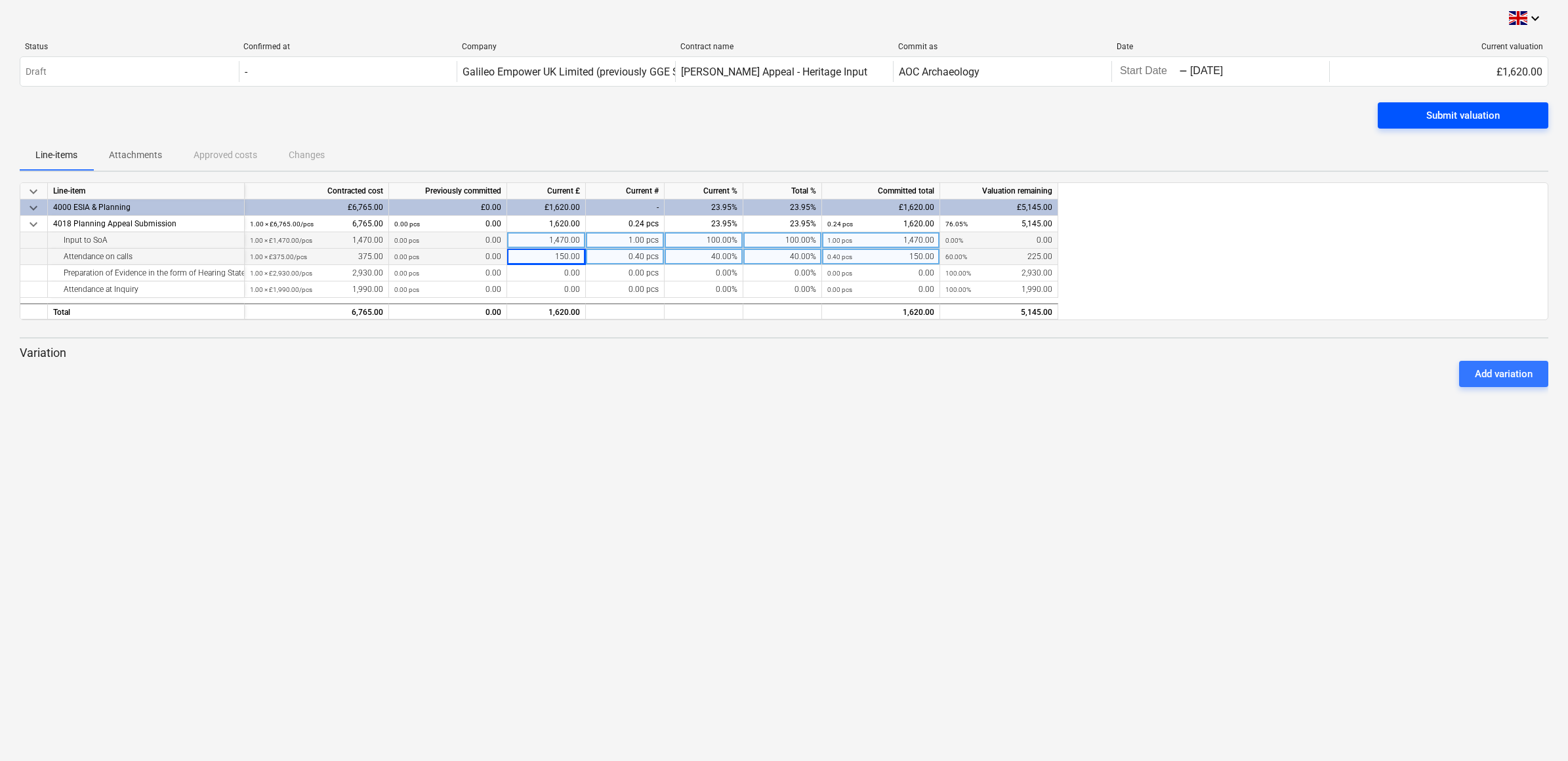 click on "Submit valuation" at bounding box center (1463, 115) 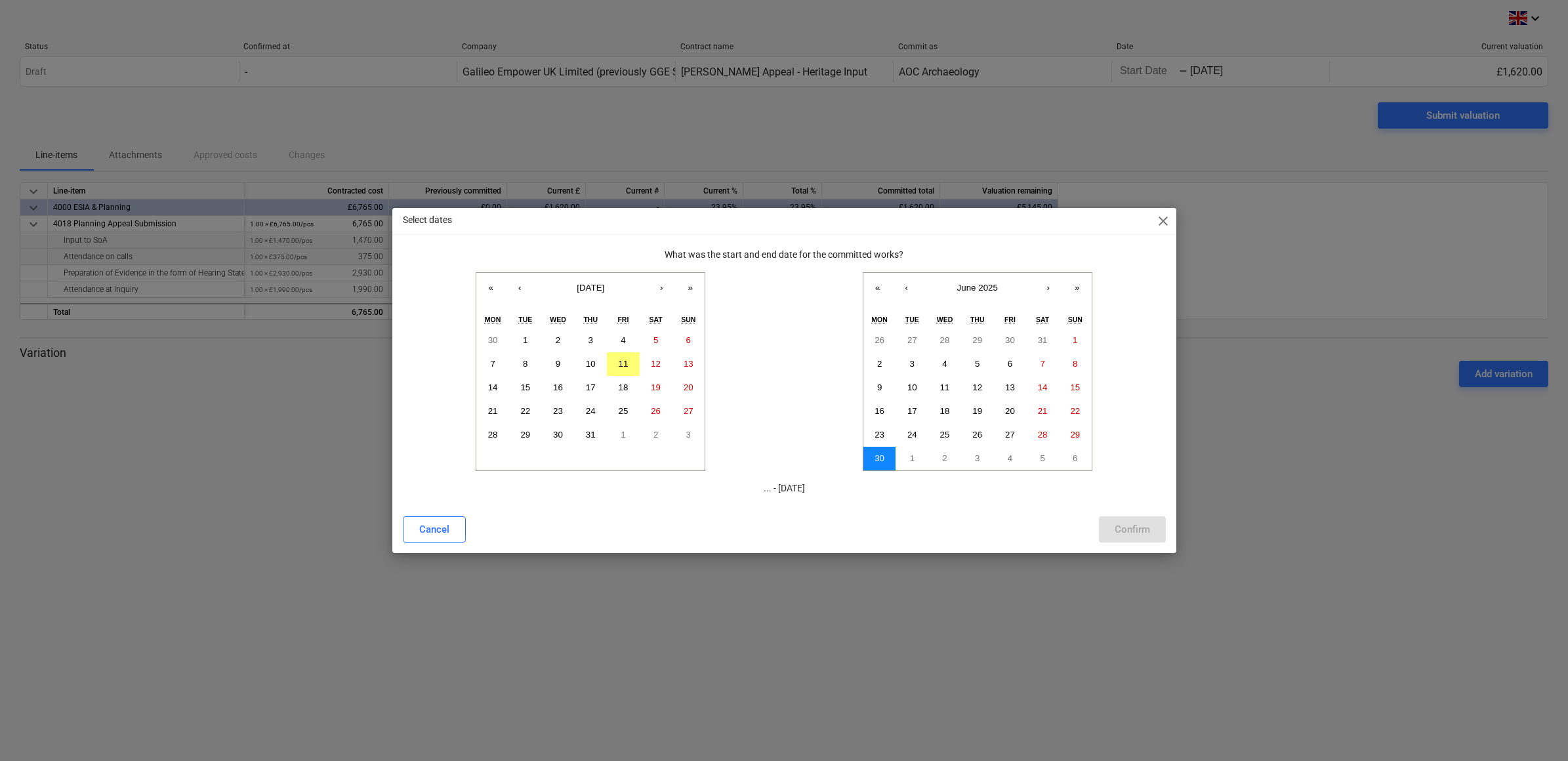 click on "30" at bounding box center [879, 458] 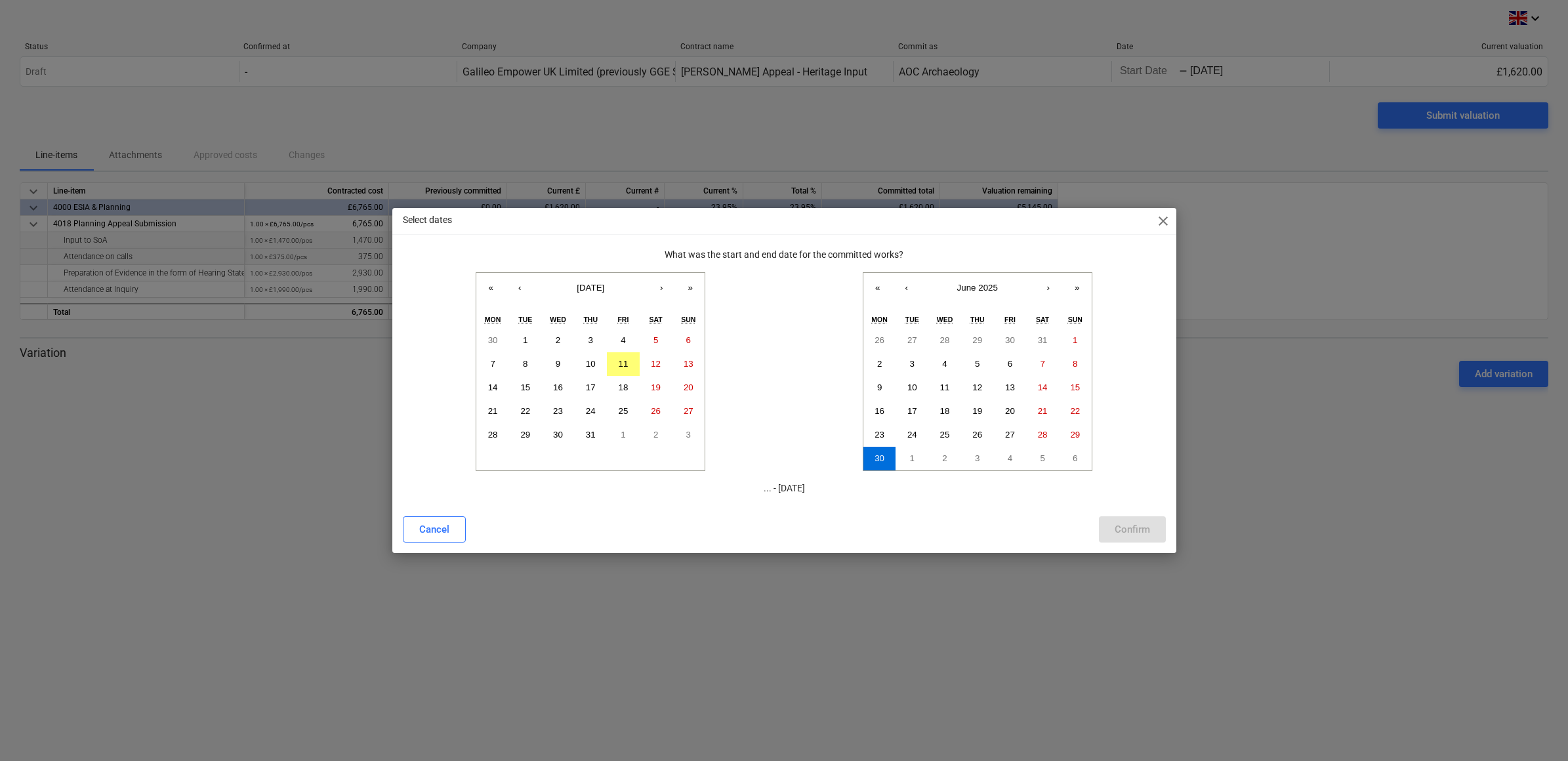 click on "Cancel Confirm" at bounding box center [784, 529] 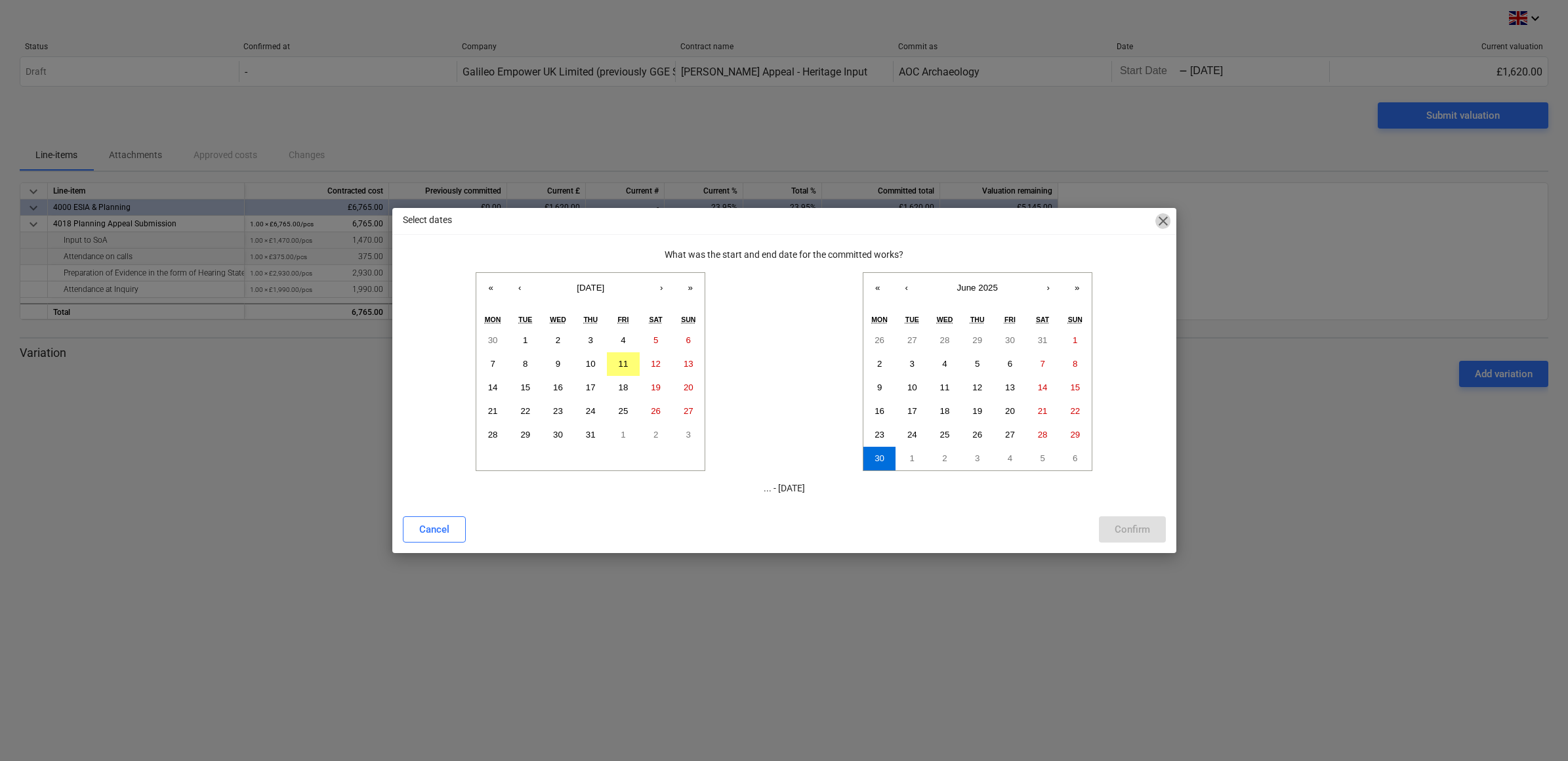 drag, startPoint x: 1155, startPoint y: 217, endPoint x: 1152, endPoint y: 207, distance: 10.440307 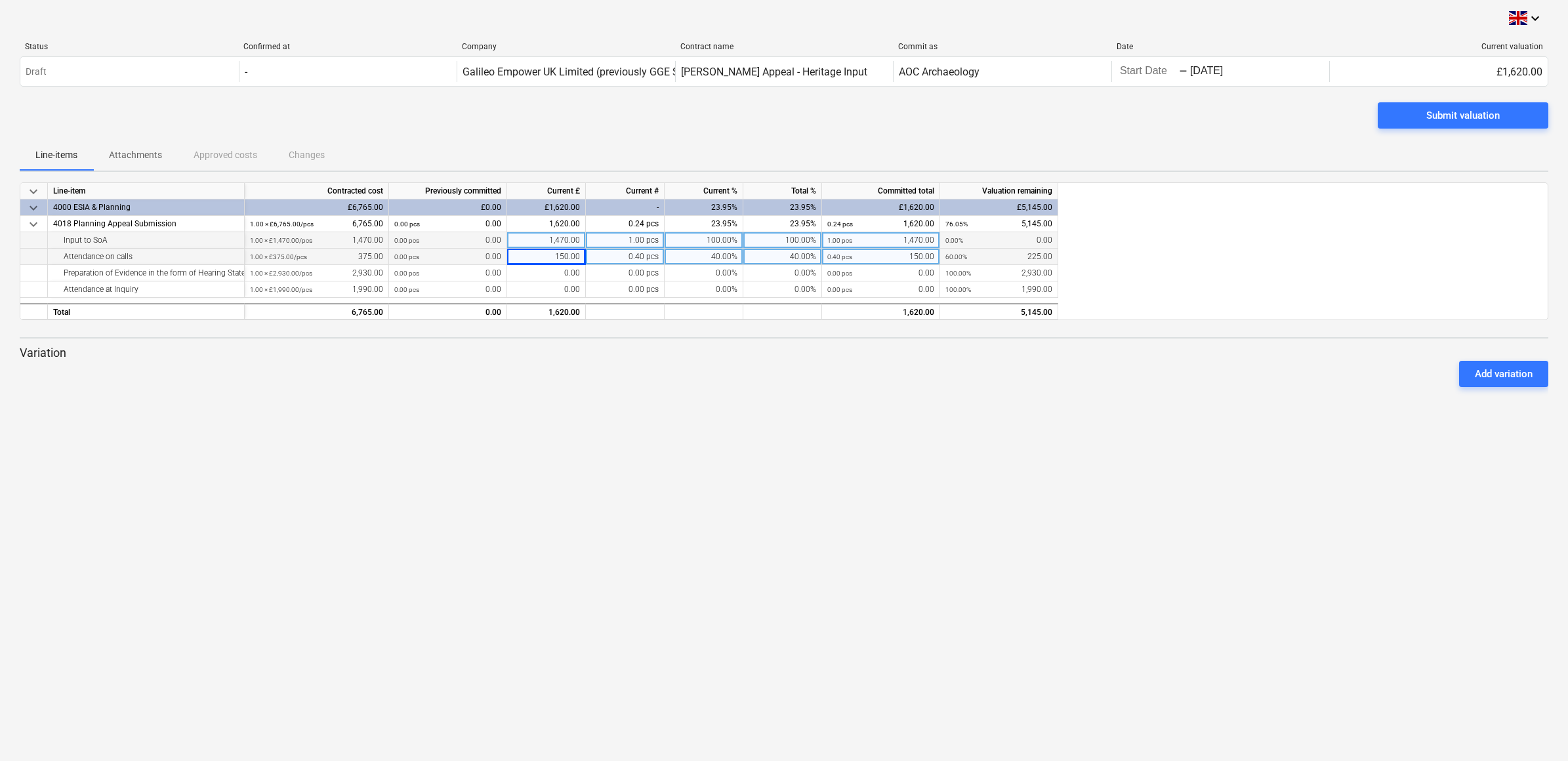 click on "keyboard_arrow_down Line-item Contracted cost Previously committed Current £ Current # Current % Total % Committed total Valuation remaining keyboard_arrow_down 4000 ESIA & Planning  £6,765.00 £0.00 £1,620.00 - 23.95% 23.95% £1,620.00 £5,145.00 keyboard_arrow_down 4018 Planning Appeal Submission  1.00   ×   £6,765.00 / pcs 6,765.00 0.00   pcs 0.00 1,620.00 0.24   pcs 23.95% 23.95% 0.24   pcs 1,620.00 76.05% 5,145.00  Input to SoA  1.00   ×   £1,470.00 / pcs 1,470.00 0.00   pcs 0.00 1,470.00 1.00   pcs 100.00% 100.00% 1.00   pcs 1,470.00 0.00% 0.00  Attendance on calls  1.00   ×   £375.00 / pcs 375.00 0.00   pcs 0.00 150.00 0.40   pcs 40.00% 40.00% 0.40   pcs 150.00 60.00% 225.00  Preparation of Evidence in the form of Hearing Statement or Inquiry Report (incl visit to Loch Leven Castle)  1.00   ×   £2,930.00 / pcs 2,930.00 0.00   pcs 0.00 0.00 0.00   pcs 0.00% 0.00% 0.00   pcs 0.00 100.00% 2,930.00  Attendance at Inquiry  1.00   ×   £1,990.00 / pcs 1,990.00 0.00   pcs" at bounding box center (784, 251) 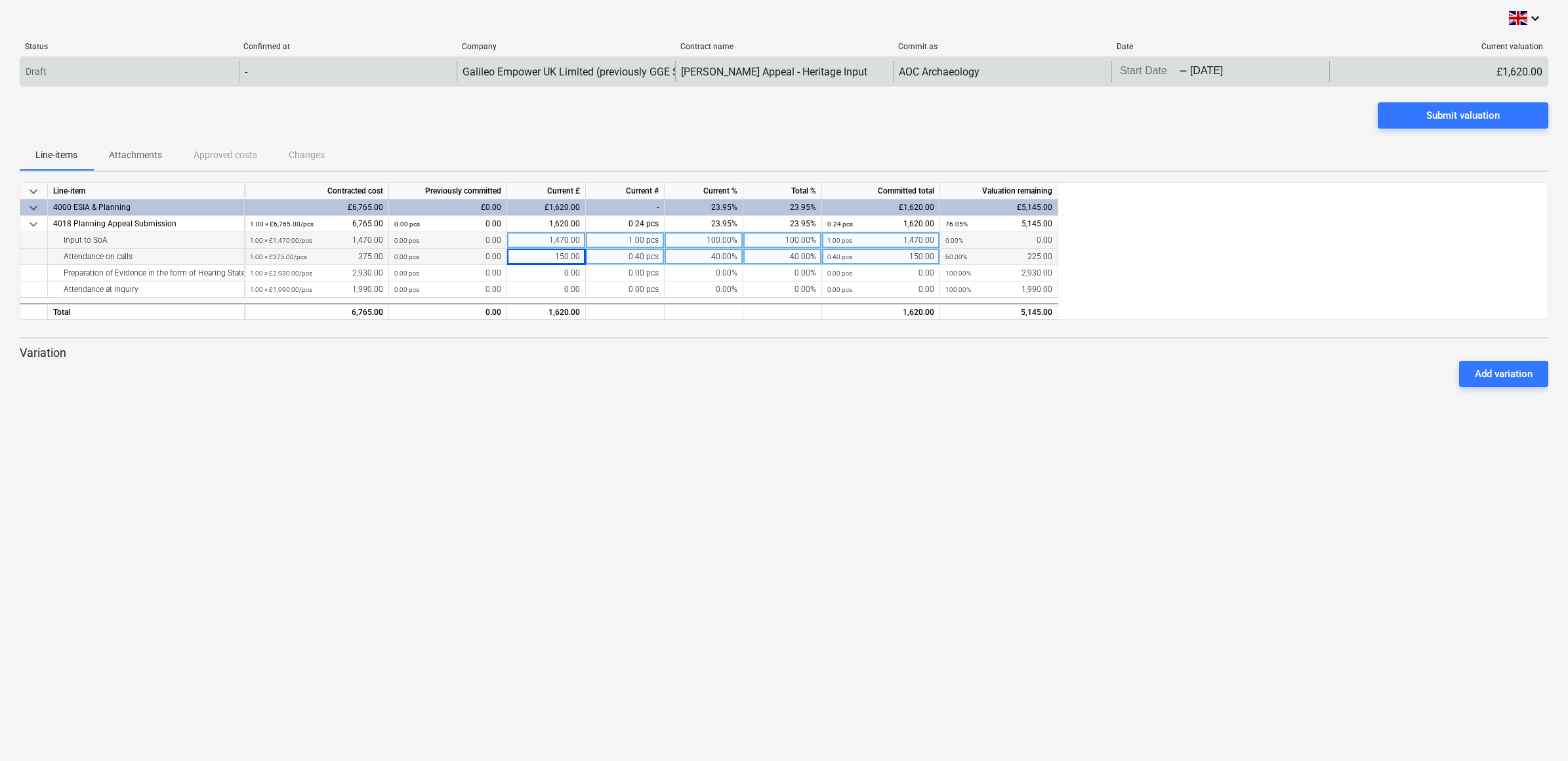 click on "keyboard_arrow_down Status Confirmed at Company Contract name Commit as Date Current valuation Draft - Galileo Empower UK Limited (previously GGE Scotland Limited) Craighead Appeal - Heritage Input AOC Archaeology Press the down arrow key to interact with the calendar and
select a date. Press the question mark key to get the keyboard shortcuts for changing dates. - 06/30/2025 Press the down arrow key to interact with the calendar and
select a date. Press the question mark key to get the keyboard shortcuts for changing dates. £1,620.00 Please wait Submit valuation Line-items Attachments Approved costs Changes keyboard_arrow_down Line-item Contracted cost Previously committed Current £ Current # Current % Total % Committed total Valuation remaining keyboard_arrow_down 4000 ESIA & Planning  £6,765.00 £0.00 £1,620.00 - 23.95% 23.95% £1,620.00 £5,145.00 keyboard_arrow_down 4018 Planning Appeal Submission  1.00   ×   £6,765.00 / pcs 6,765.00 0.00   pcs 0.00 1,620.00 0.24   pcs 23.95% 23.95% /" at bounding box center [784, 380] 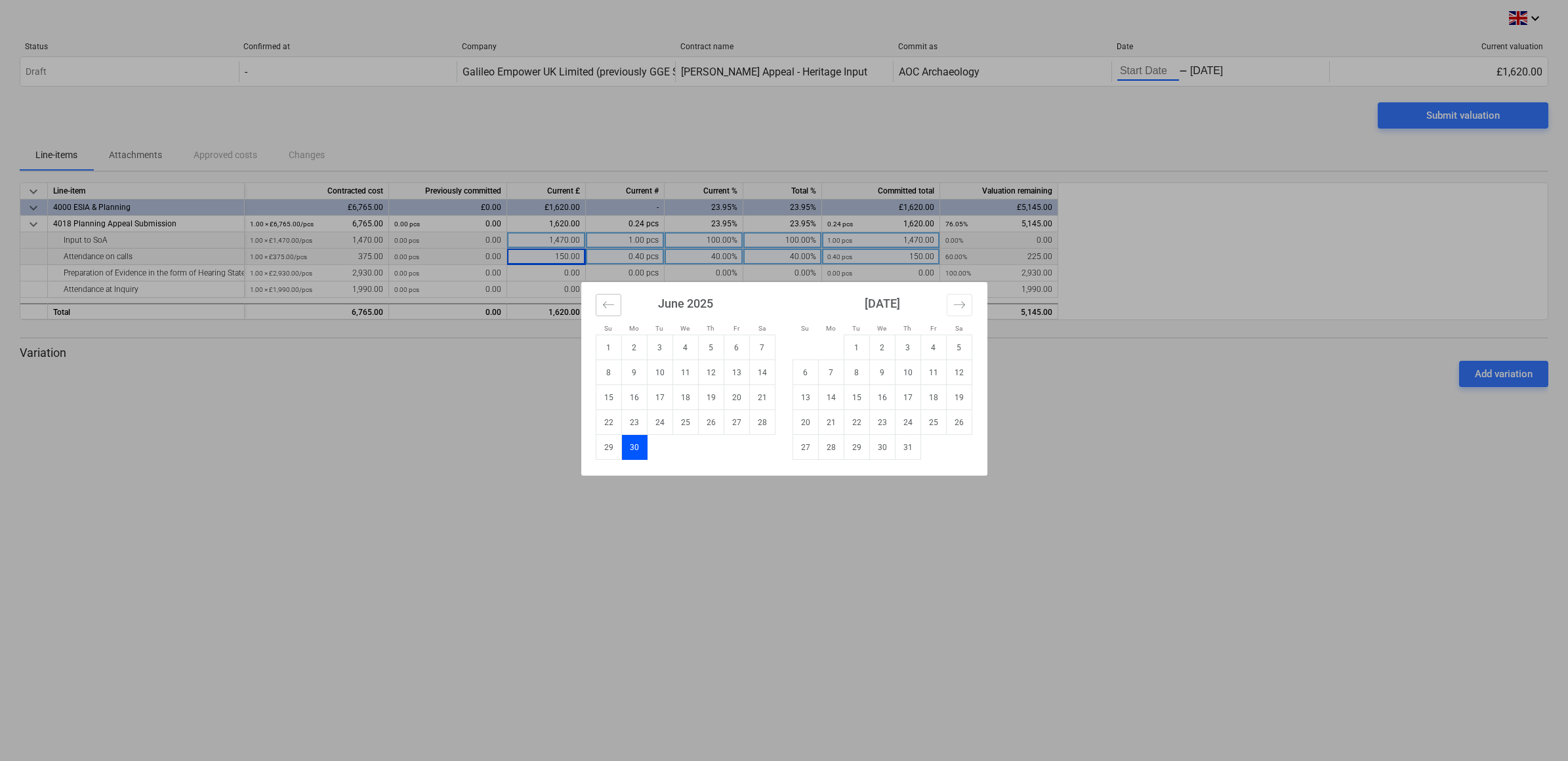 click 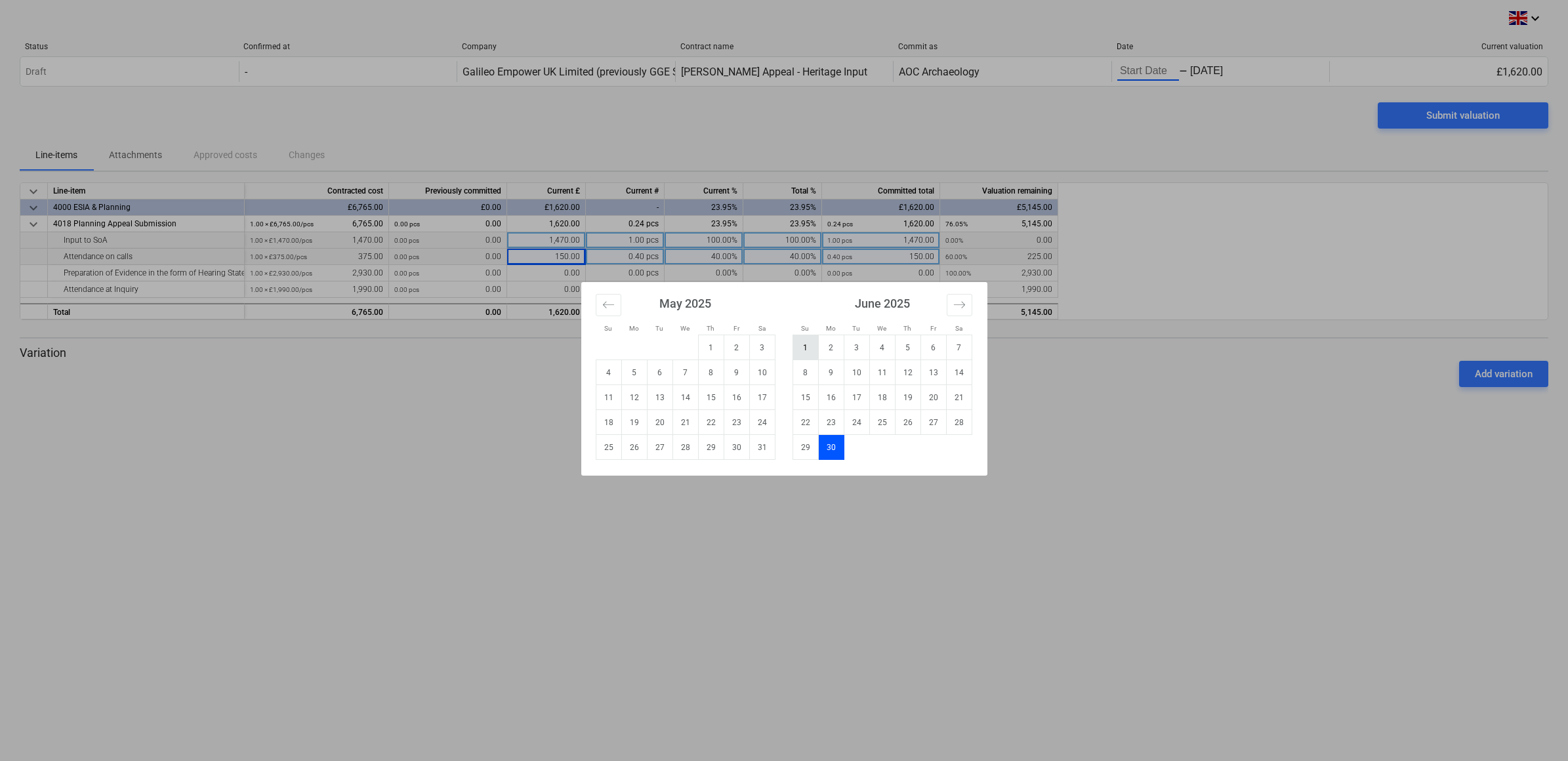 click on "1" at bounding box center (805, 348) 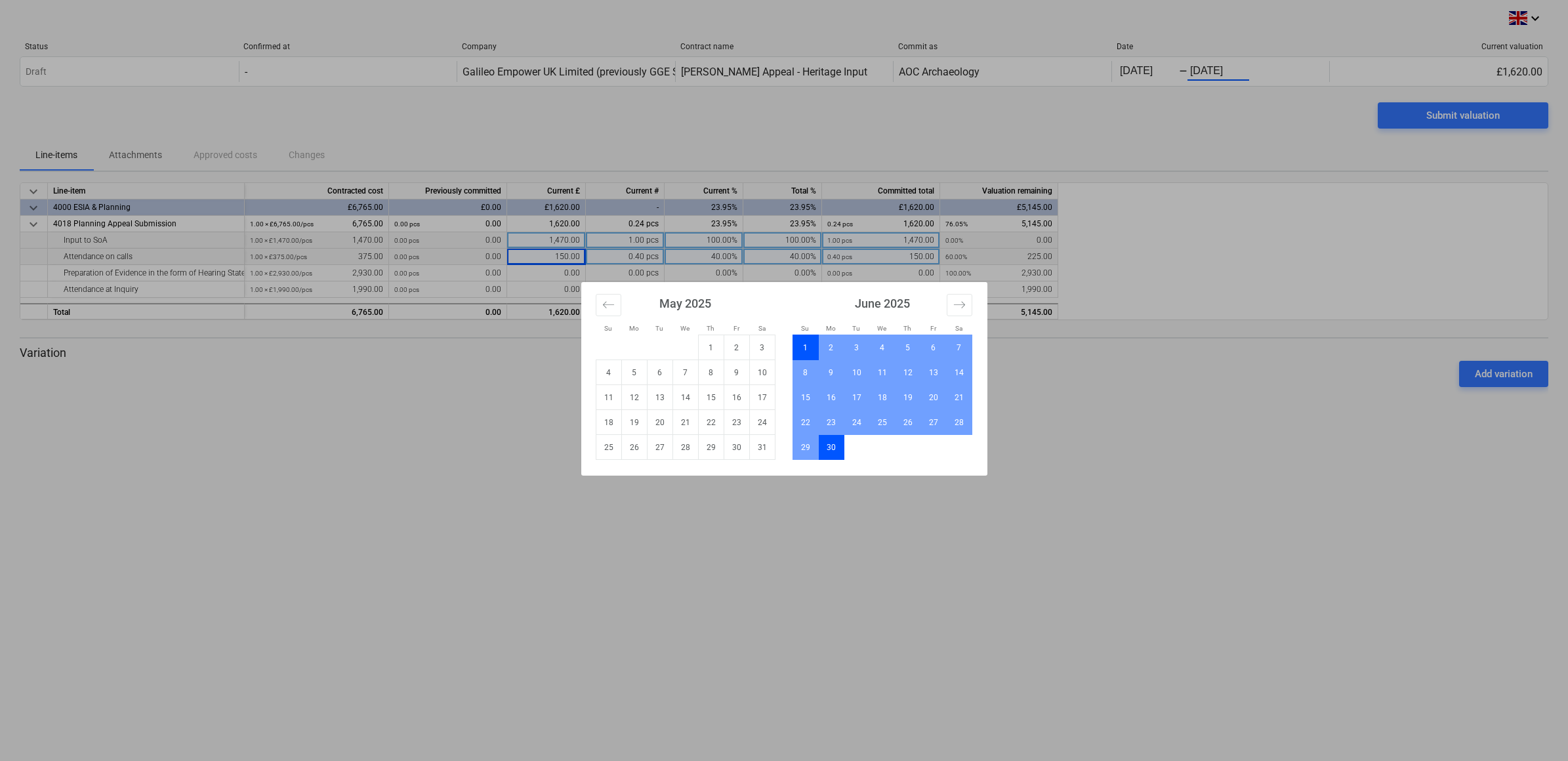 click on "Su Mo Tu We Th Fr Sa Su Mo Tu We Th Fr Sa April 2025 1 2 3 4 5 6 7 8 9 10 11 12 13 14 15 16 17 18 19 20 21 22 23 24 25 26 27 28 29 30 May 2025 1 2 3 4 5 6 7 8 9 10 11 12 13 14 15 16 17 18 19 20 21 22 23 24 25 26 27 28 29 30 31 June 2025 1 2 3 4 5 6 7 8 9 10 11 12 13 14 15 16 17 18 19 20 21 22 23 24 25 26 27 28 29 30 July 2025 1 2 3 4 5 6 7 8 9 10 11 12 13 14 15 16 17 18 19 20 21 22 23 24 25 26 27 28 29 30 31" at bounding box center [784, 380] 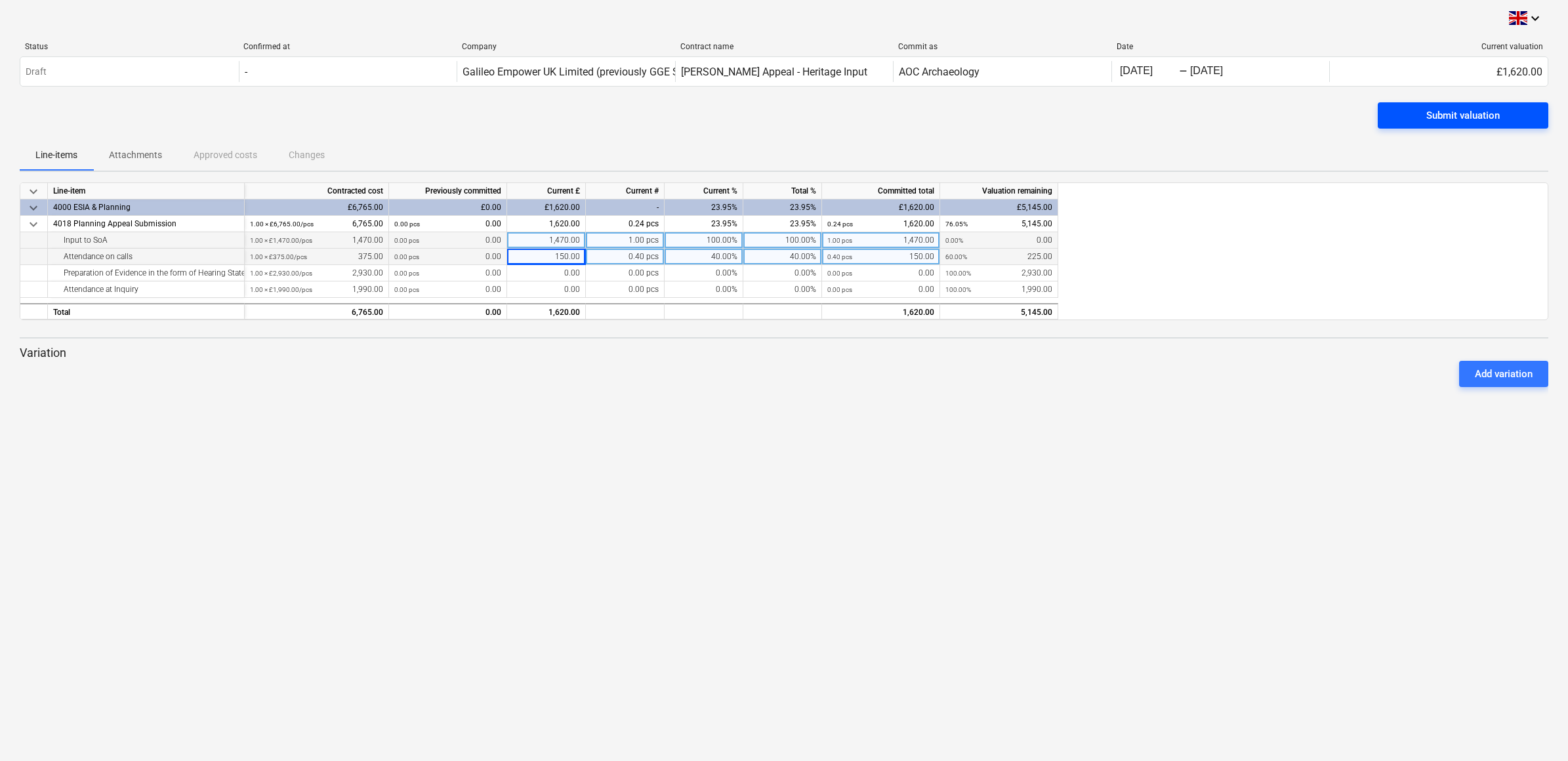 click on "Submit valuation" at bounding box center (1463, 115) 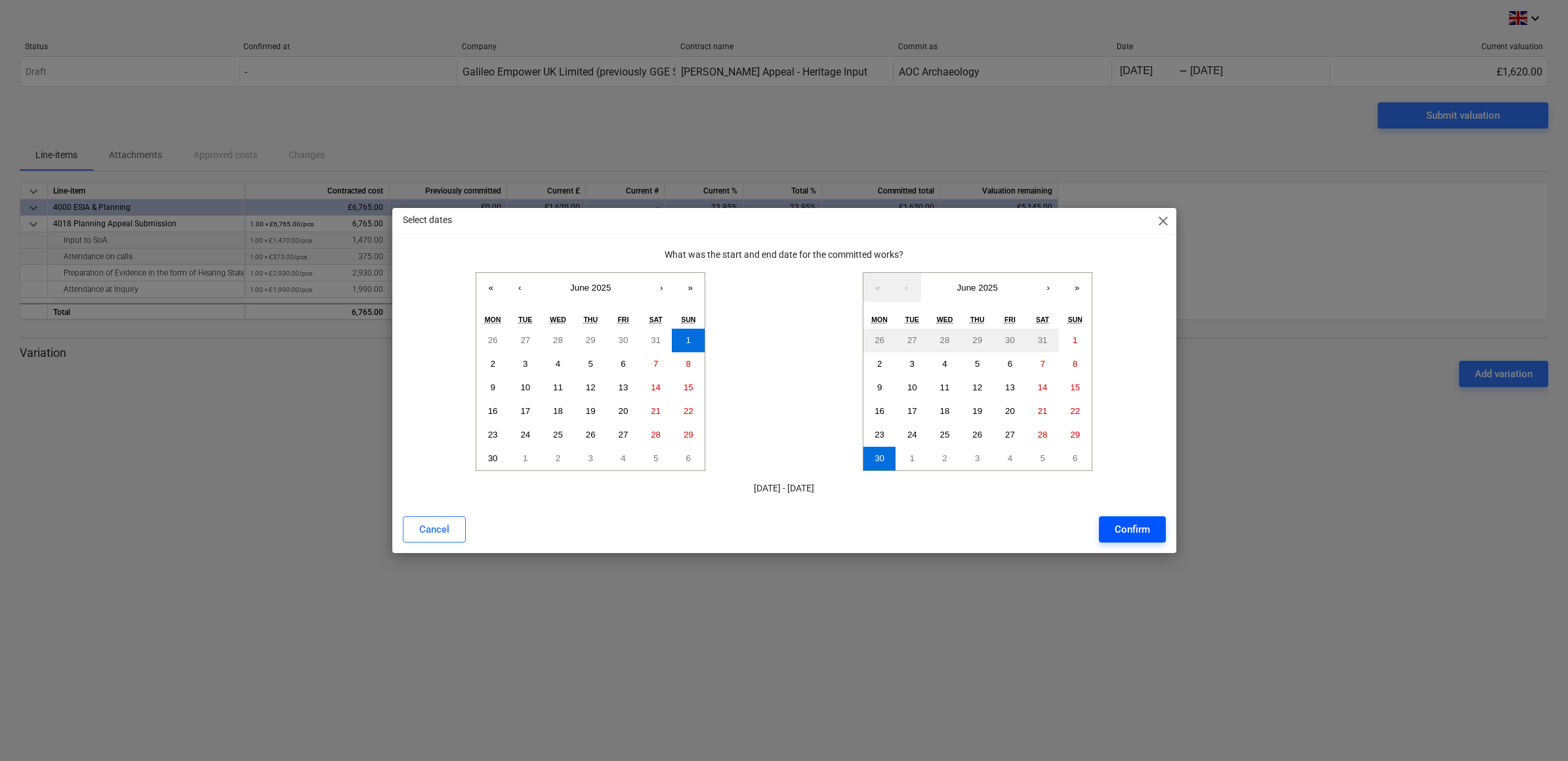 click on "Confirm" at bounding box center [1132, 529] 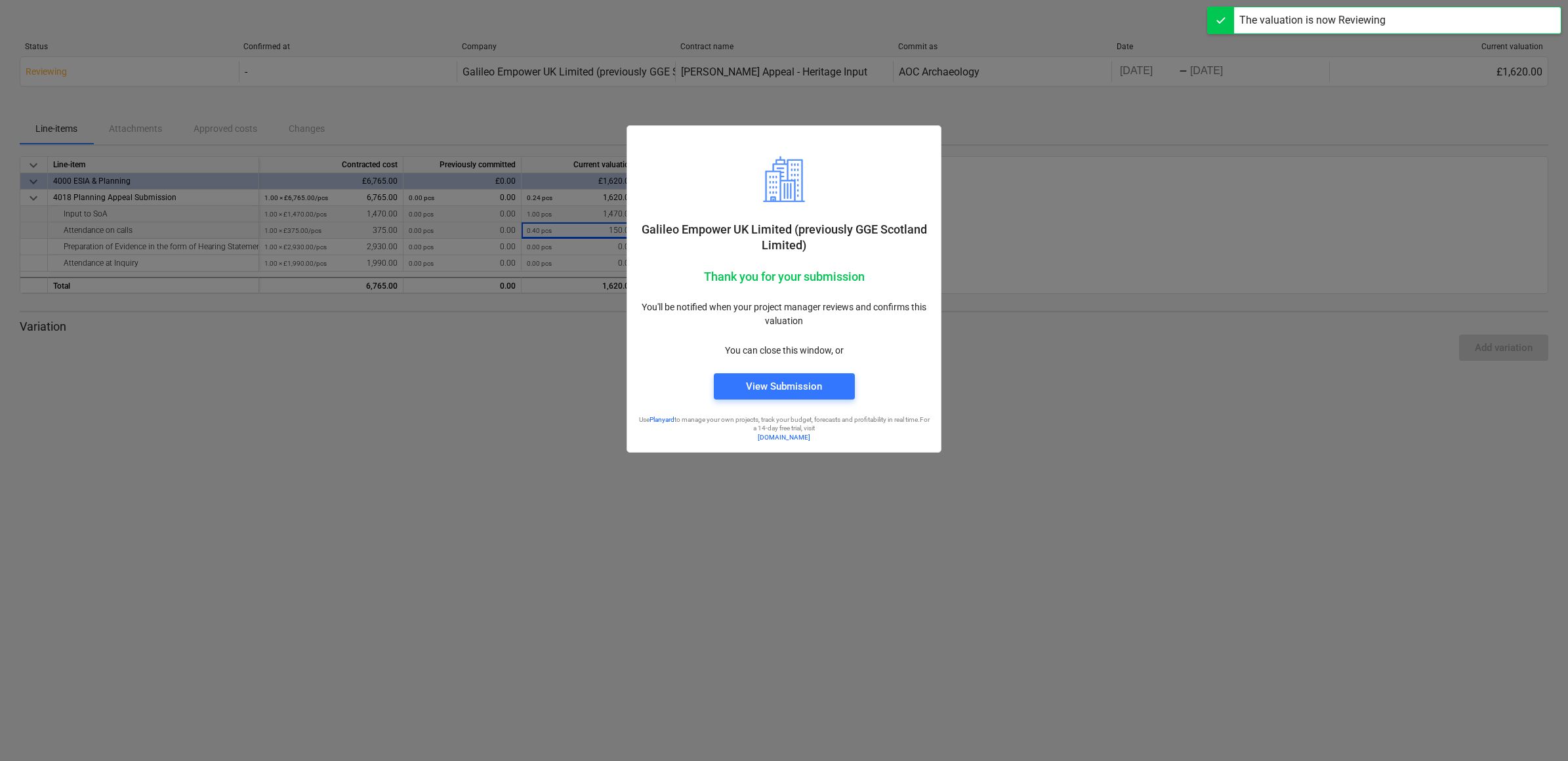 click at bounding box center (784, 380) 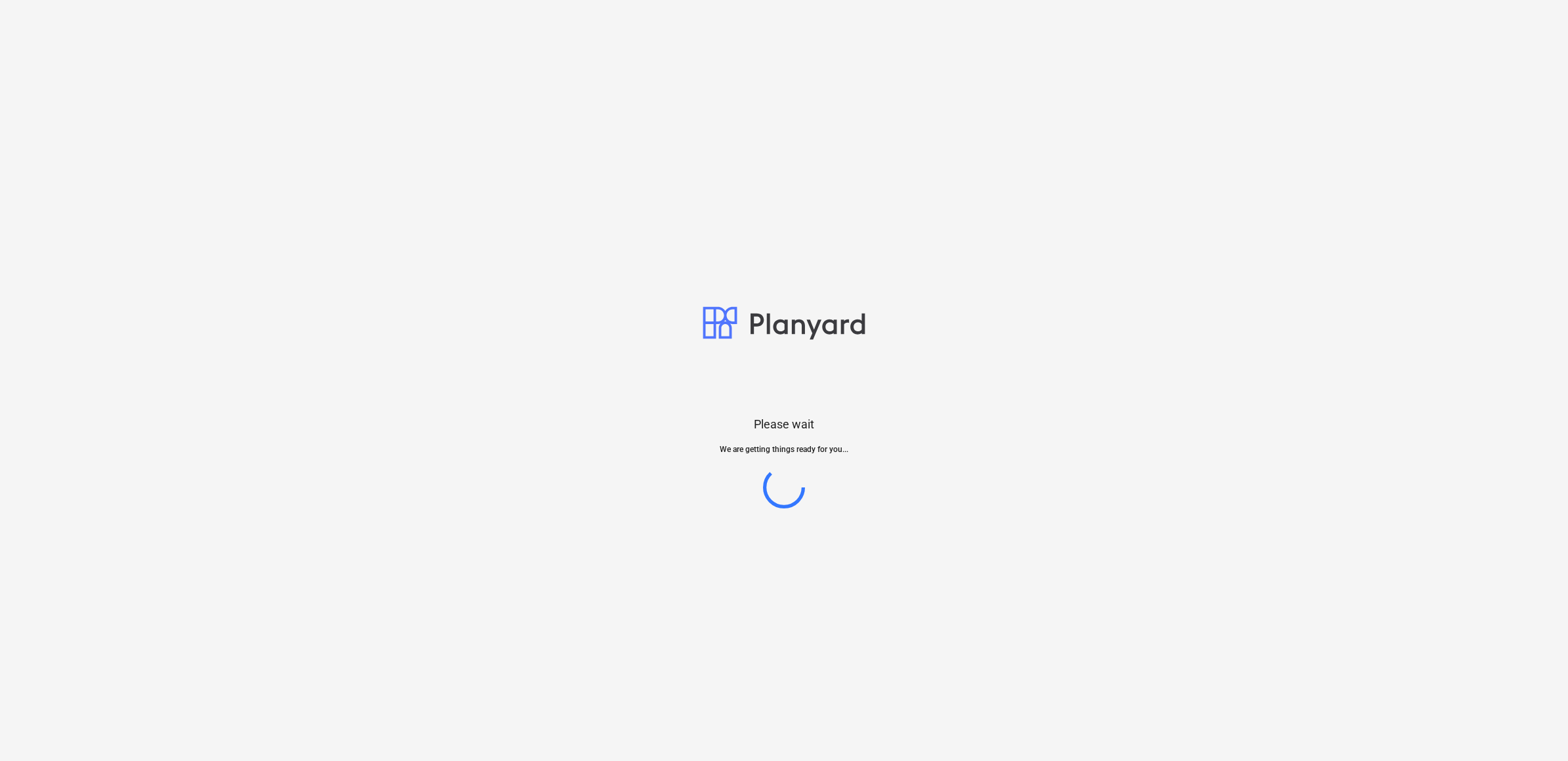 scroll, scrollTop: 0, scrollLeft: 0, axis: both 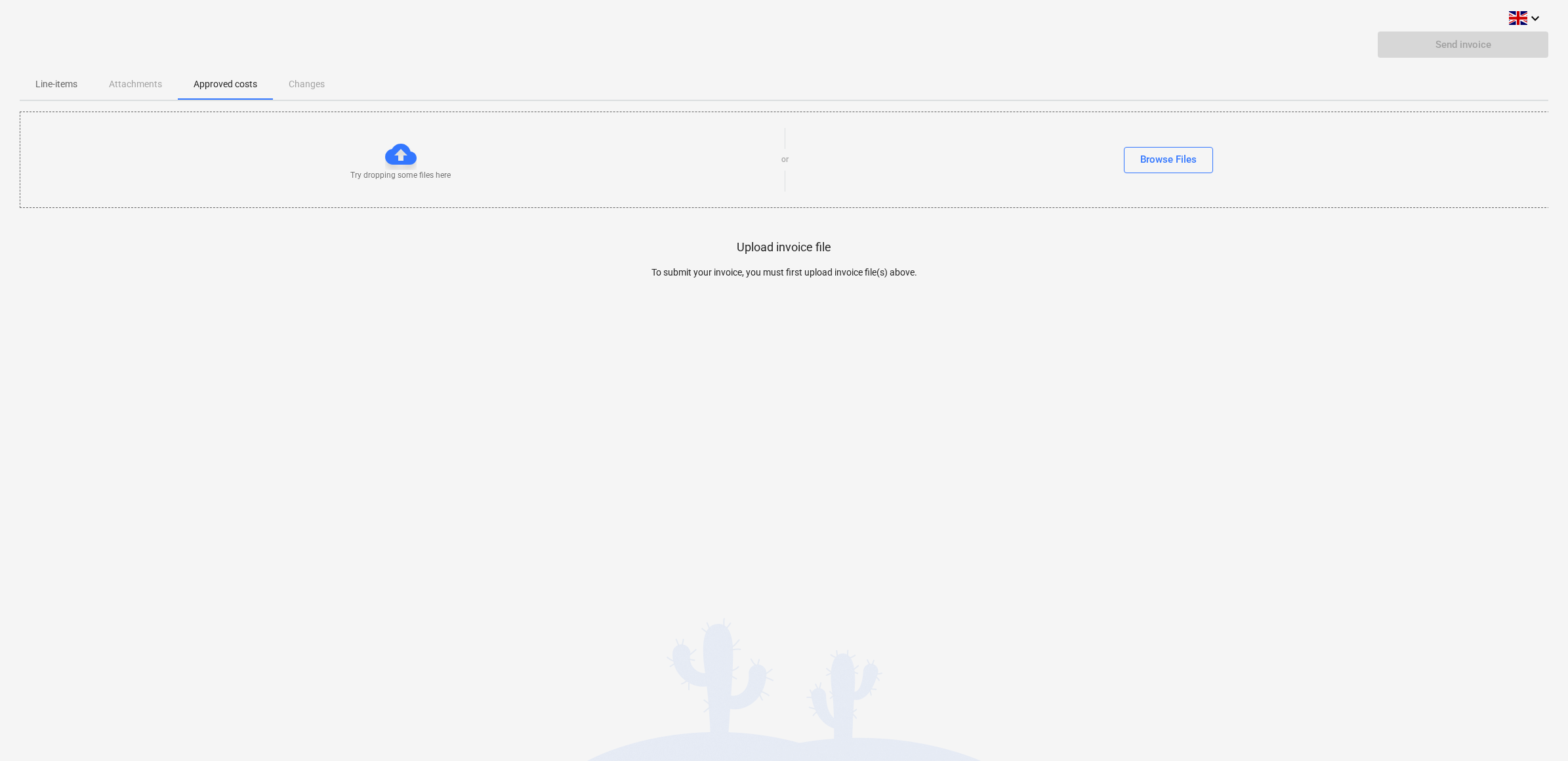 click at bounding box center (401, 154) 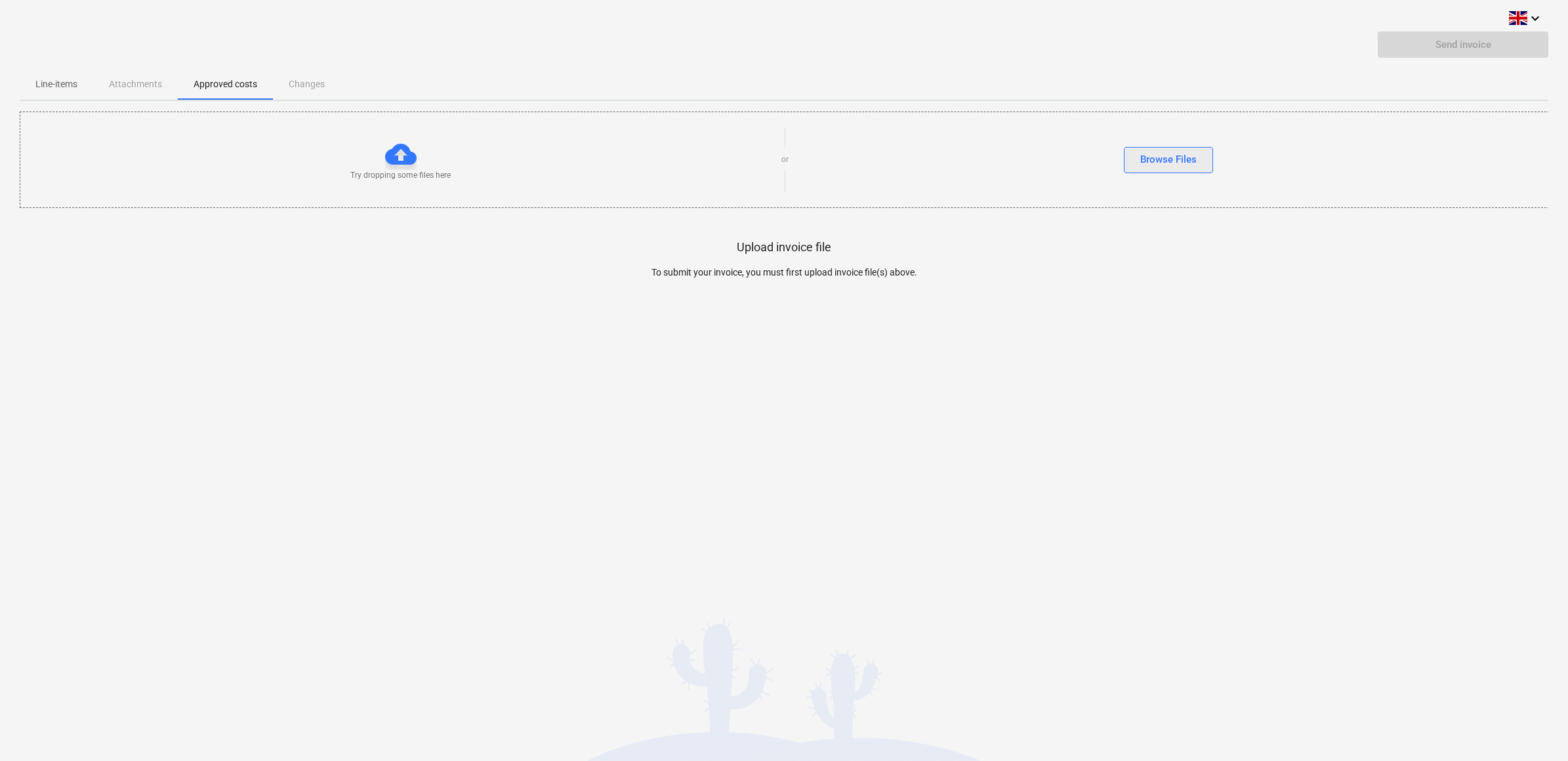 click on "Browse Files" at bounding box center (1168, 160) 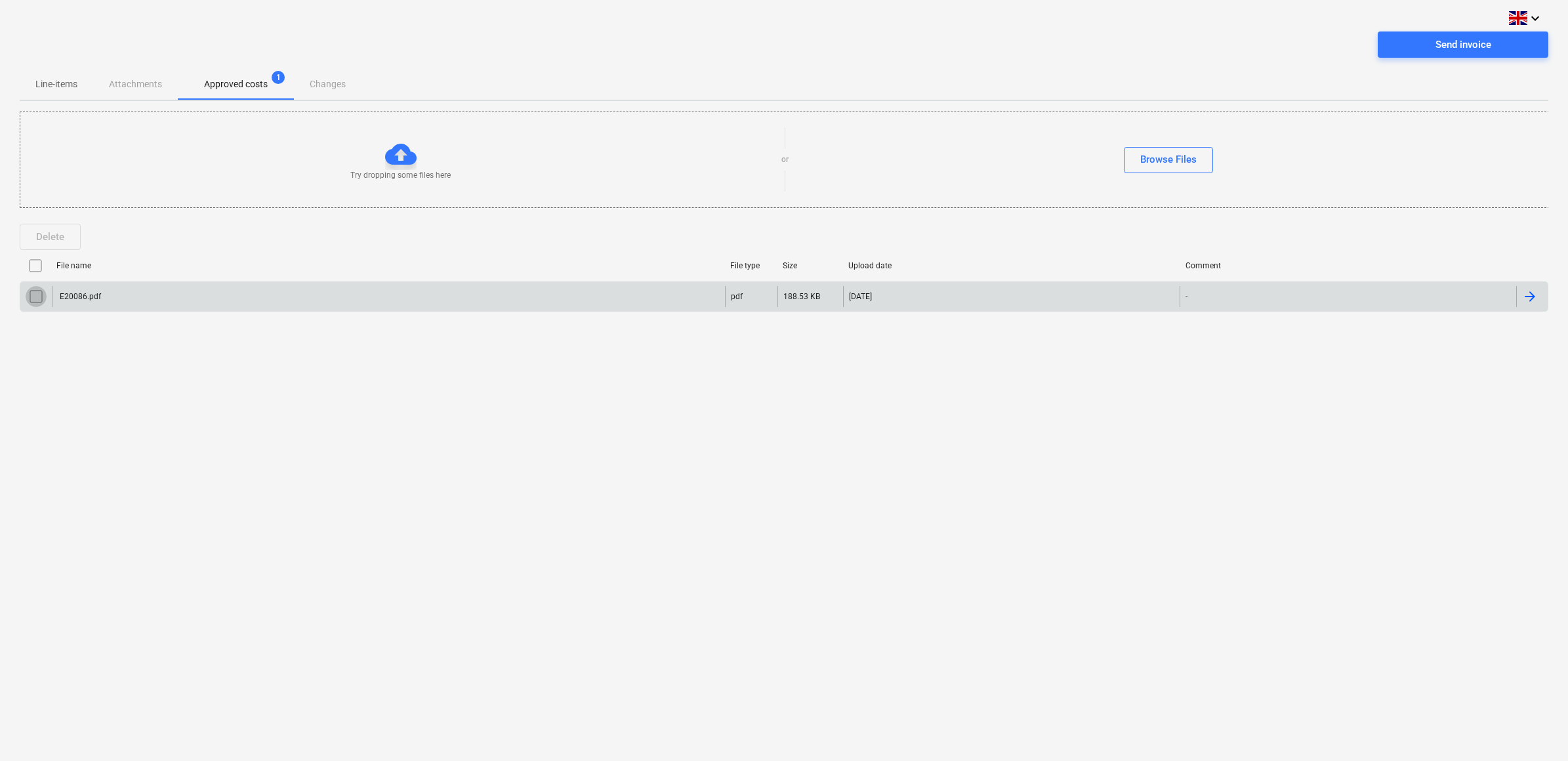 click at bounding box center [36, 297] 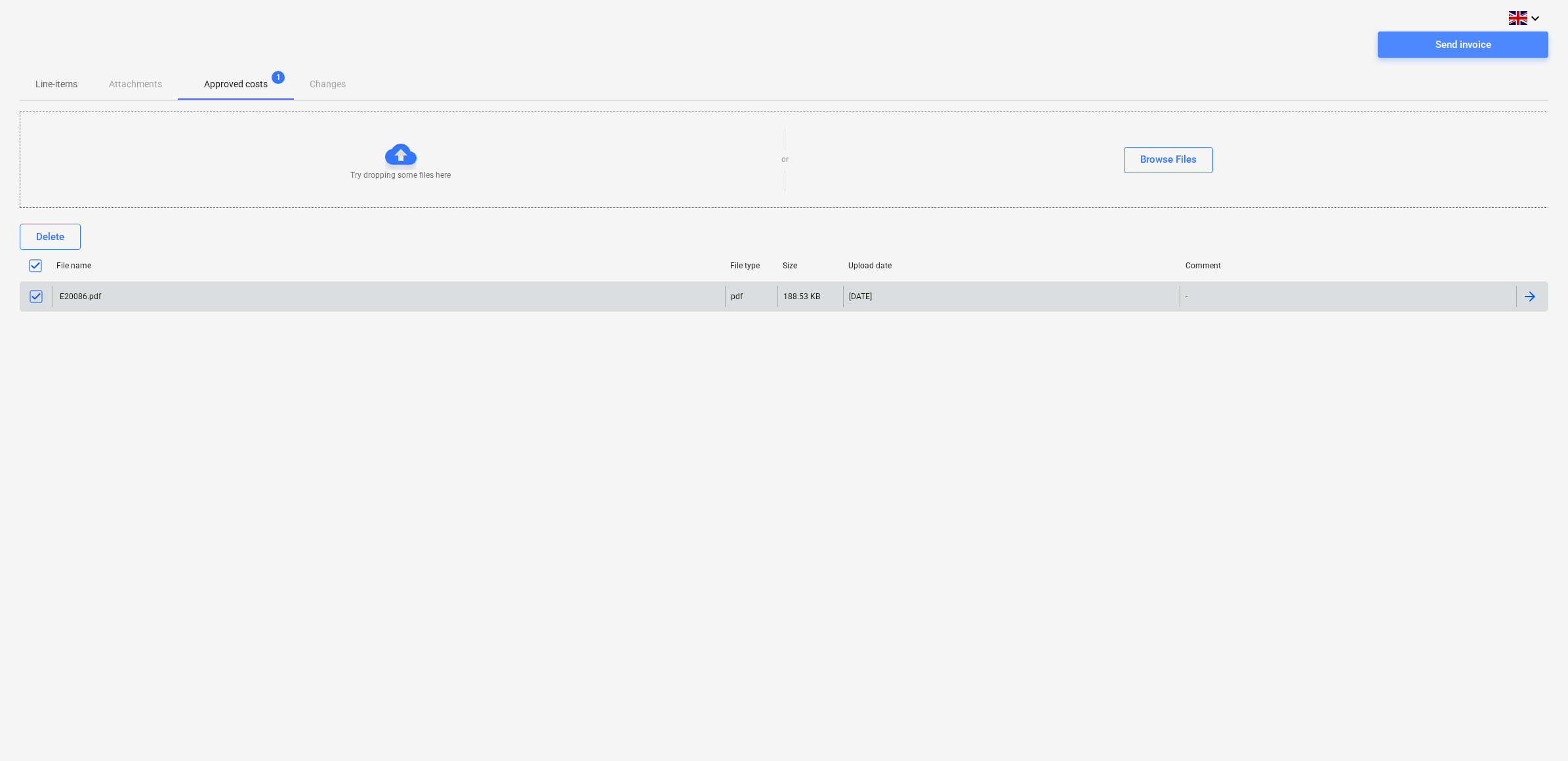 click on "Send invoice" at bounding box center [1463, 45] 